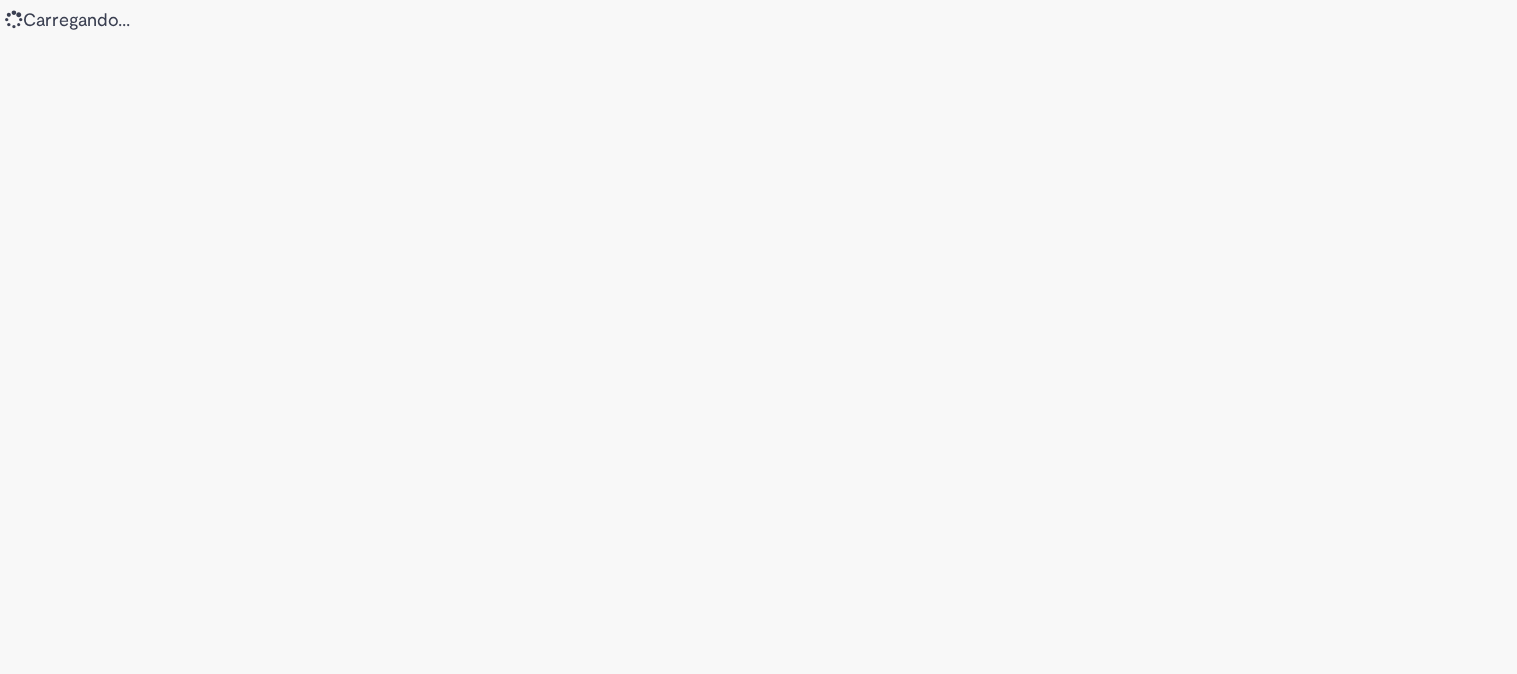 scroll, scrollTop: 0, scrollLeft: 0, axis: both 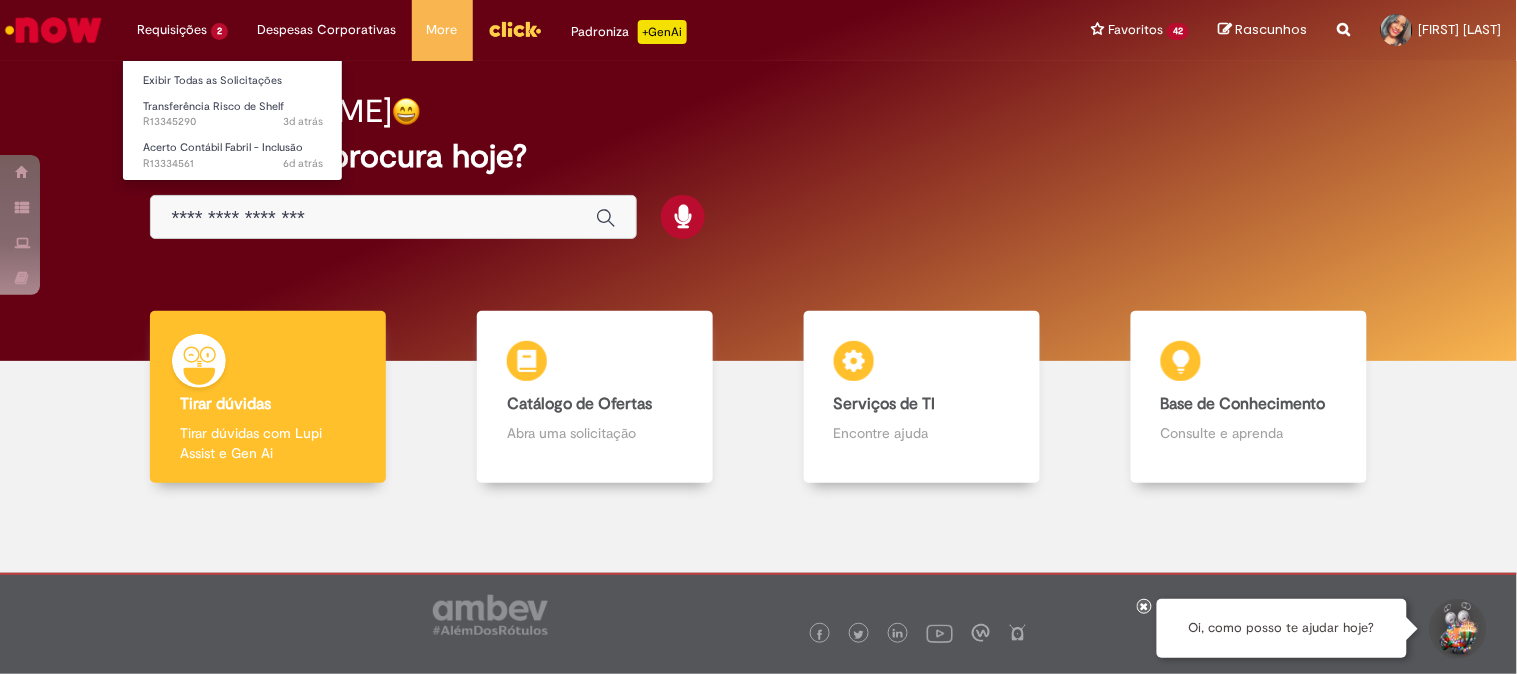 click on "Requisições   2
Exibir Todas as Solicitações
Transferência Risco de Shelf
3d atrás 3 dias atrás  [ID]
Acerto Contábil Fabril - Inclusão
6d atrás 6 dias atrás  [ID]" at bounding box center [182, 30] 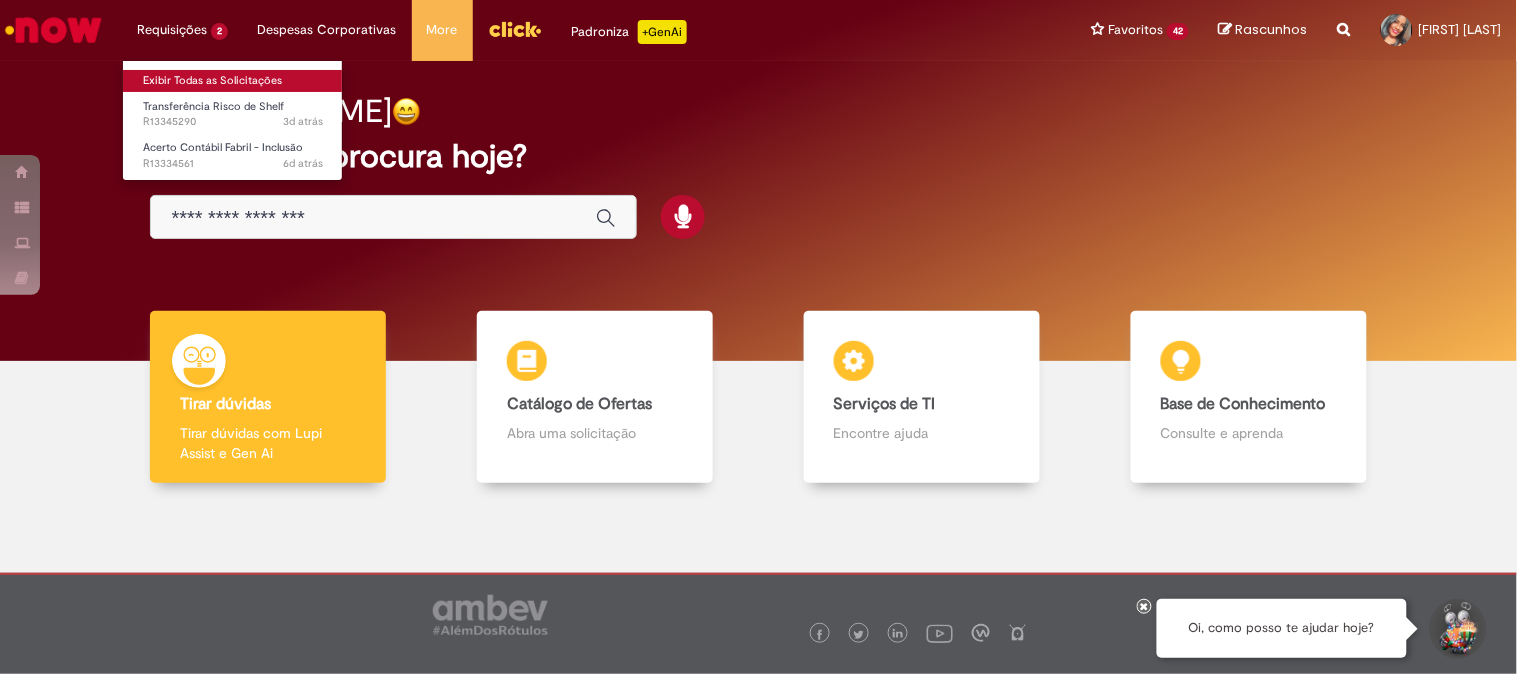 click on "Exibir Todas as Solicitações" at bounding box center (233, 81) 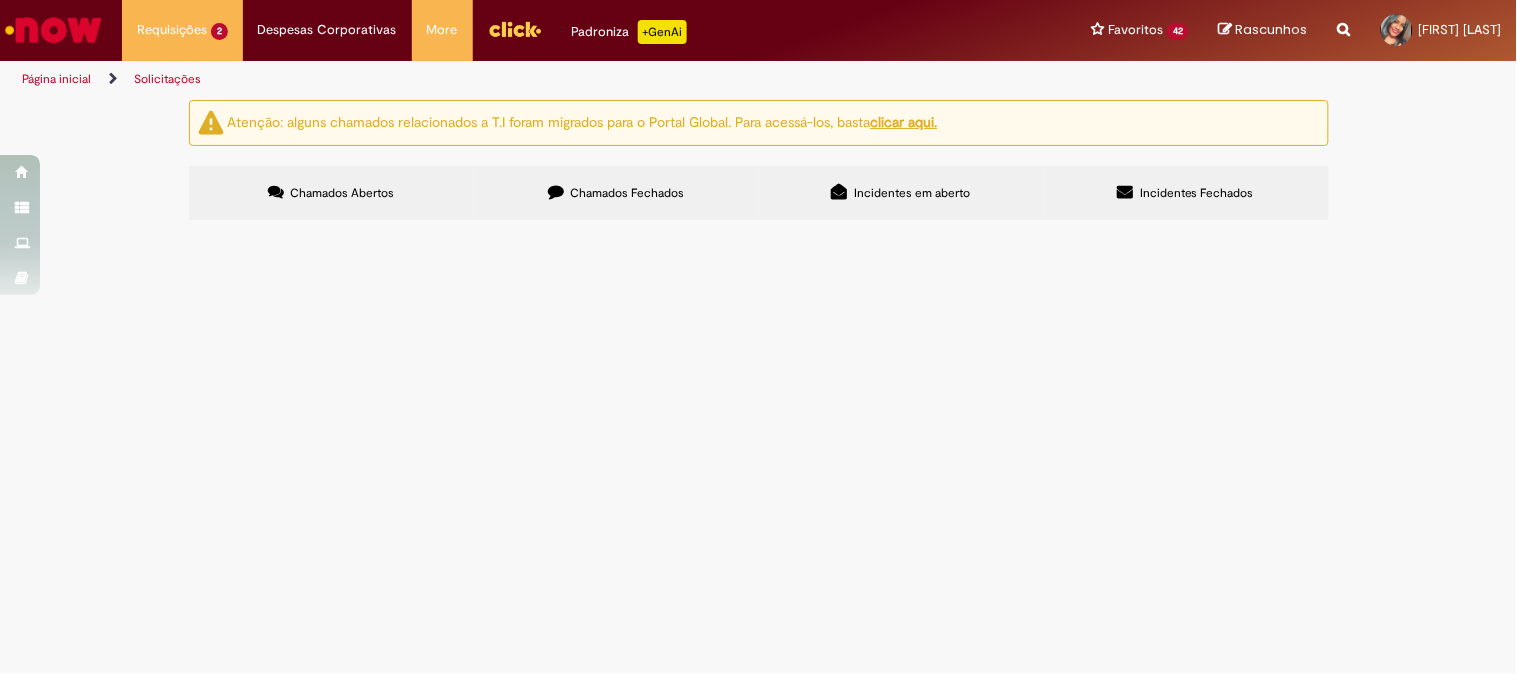 click on "Bom dia!
Gentileza ajudar com a criação do pedido incluindo o SKU 78654 -BECKS N ONE WAY 600ML CX C/12 NPAL que está com risco de shelf." at bounding box center (0, 0) 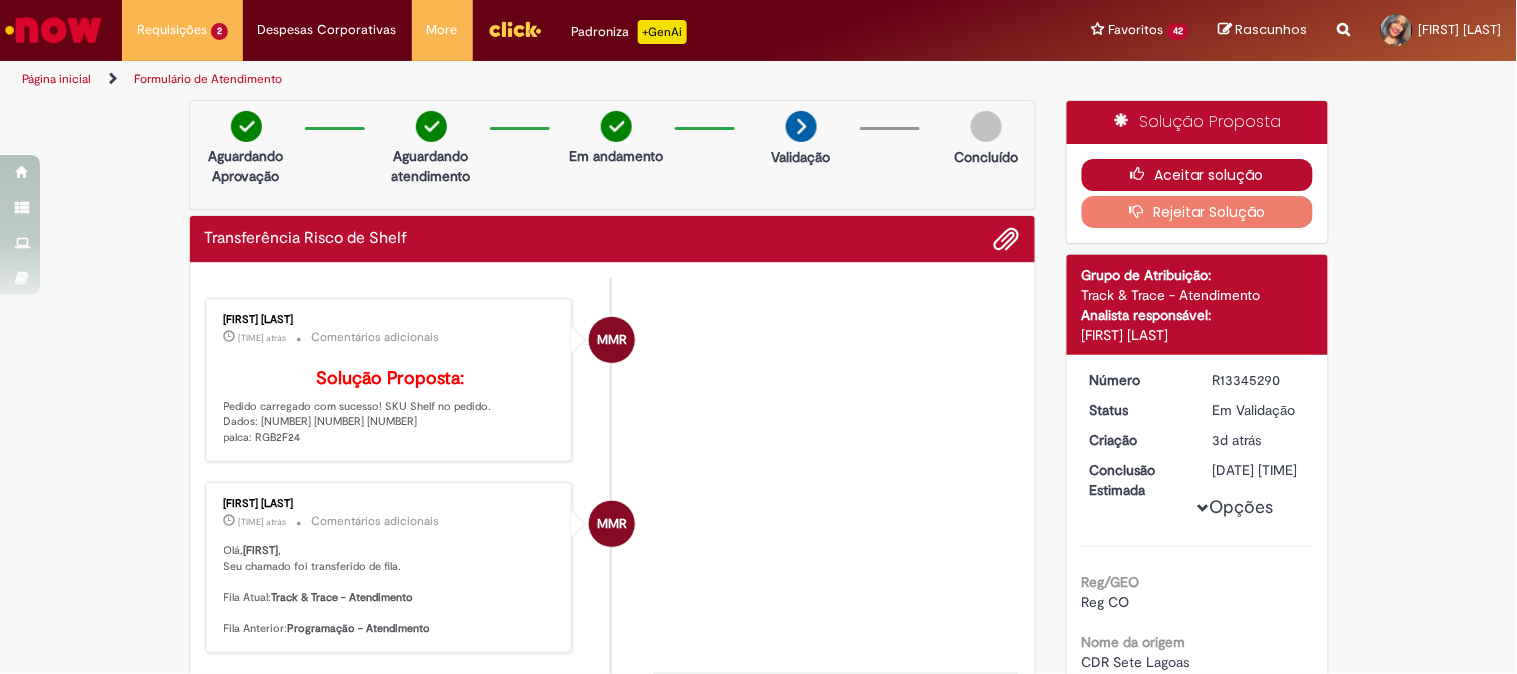click on "Aceitar solução" at bounding box center (1197, 175) 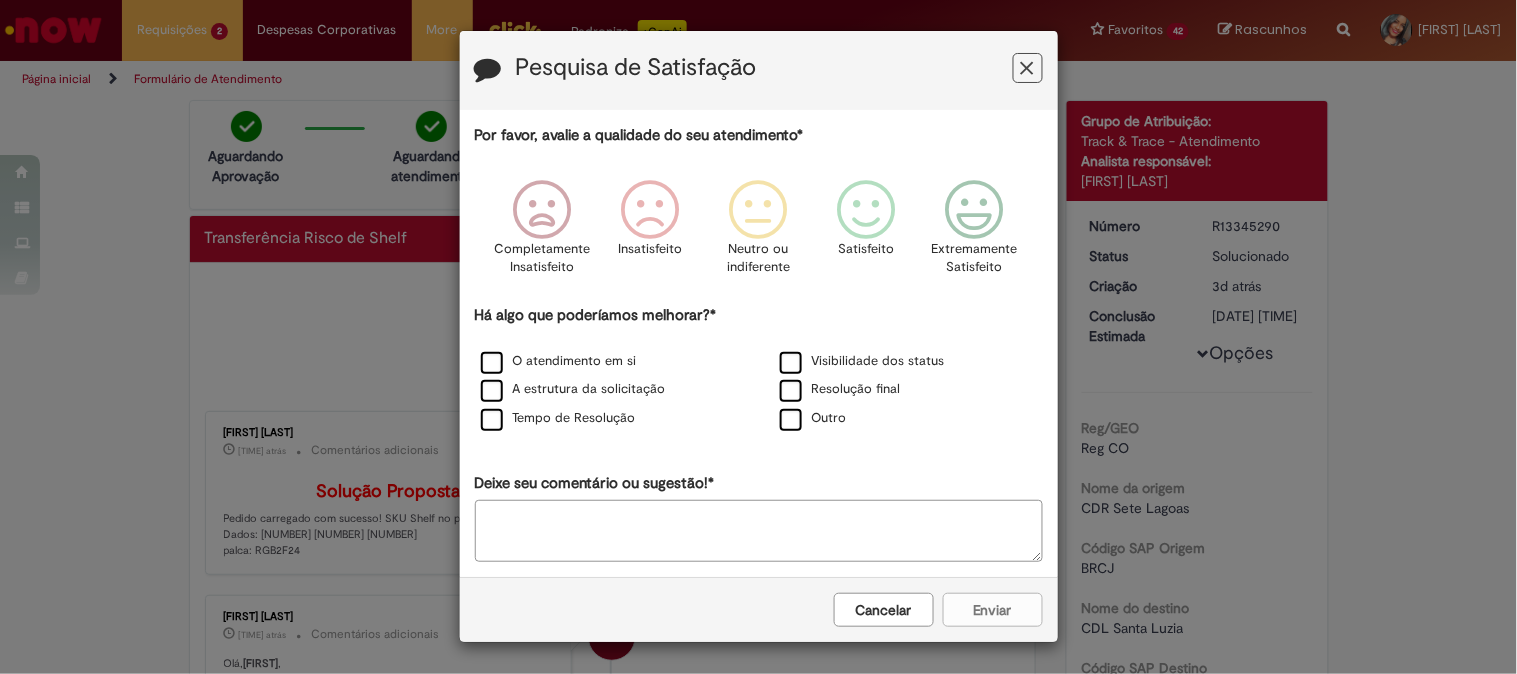 click at bounding box center [1027, 68] 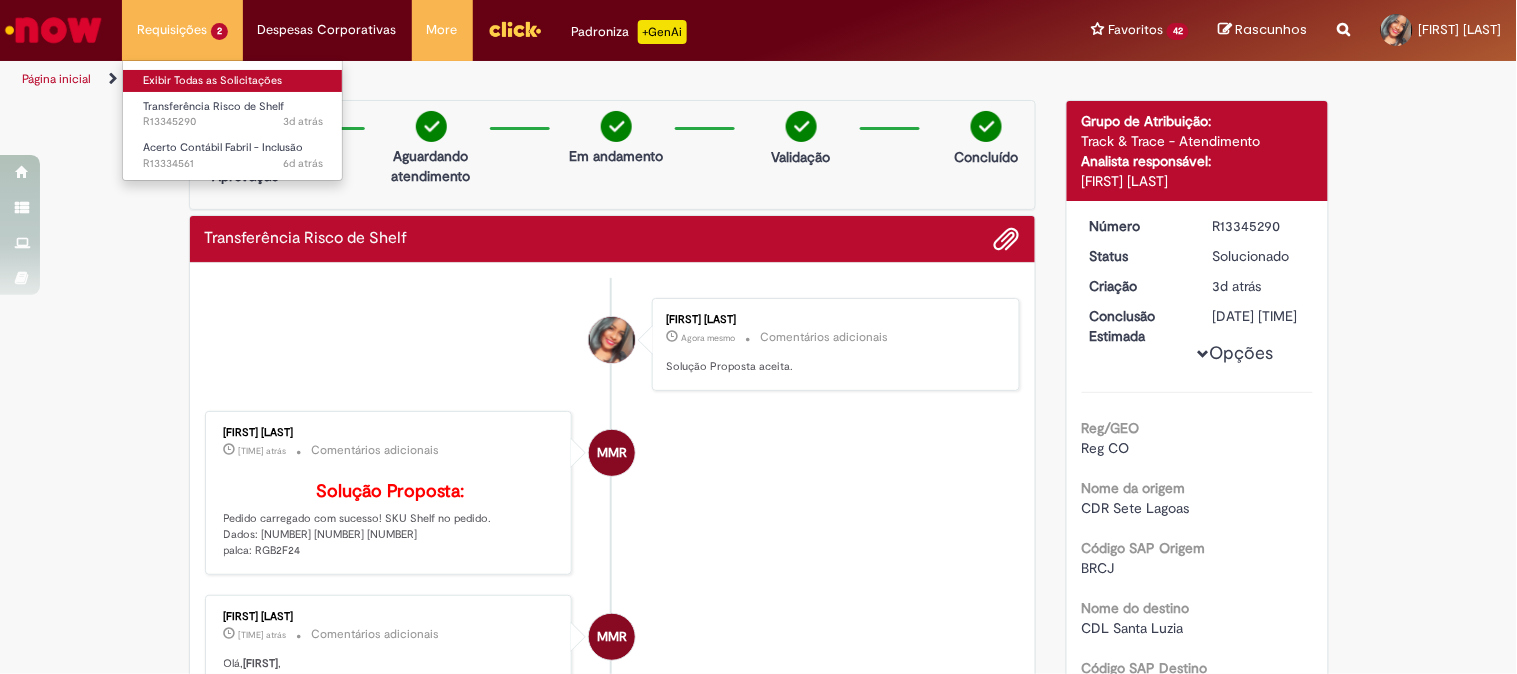 click on "Exibir Todas as Solicitações" at bounding box center (233, 81) 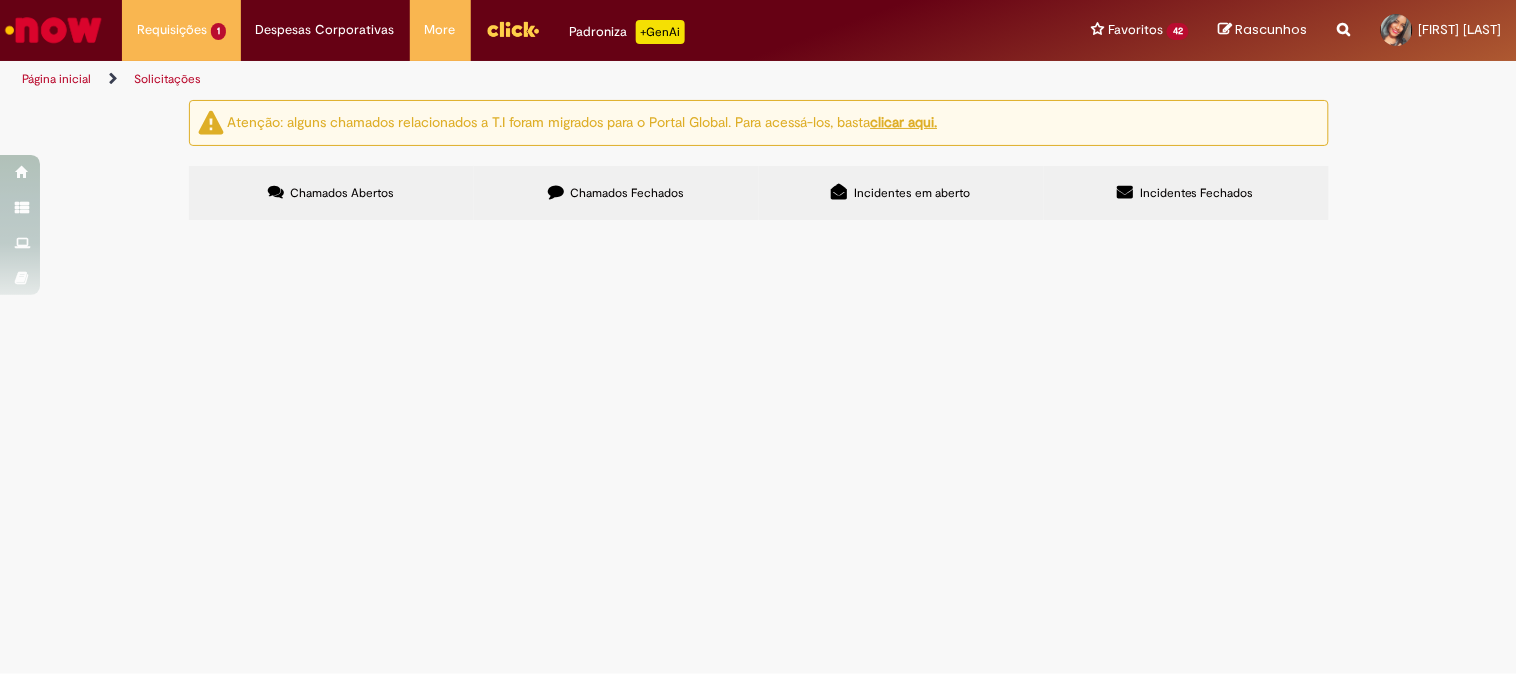 click on "Acerto Contábil Fabril - Inclusão" at bounding box center (0, 0) 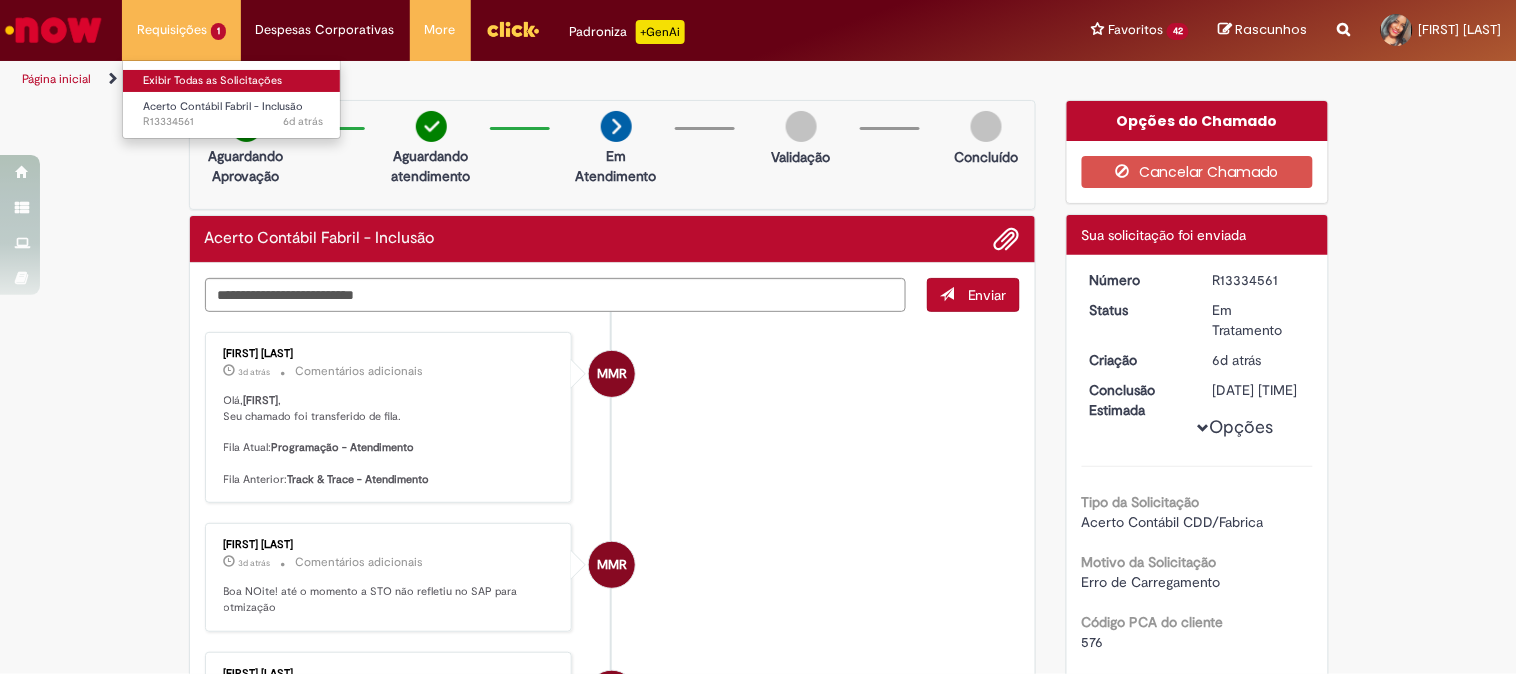 click on "Exibir Todas as Solicitações" at bounding box center (233, 81) 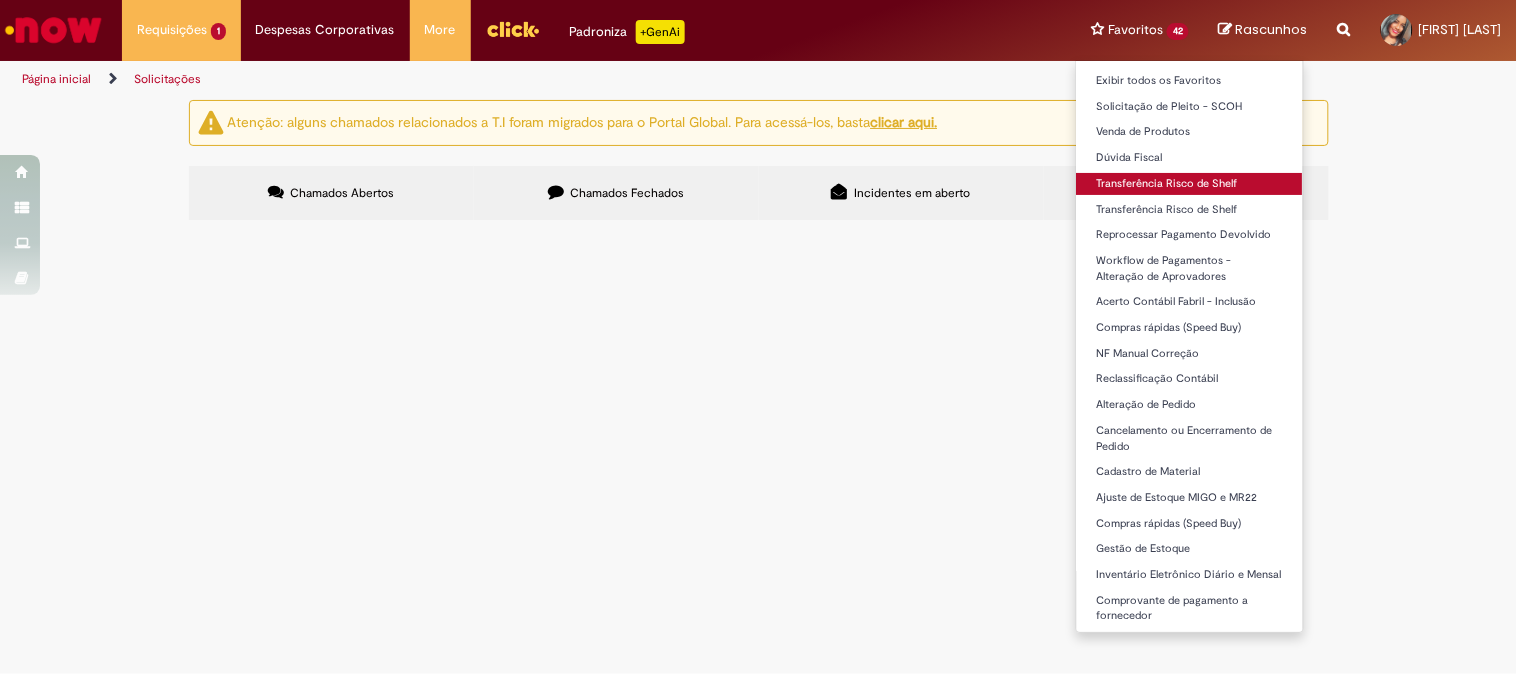 drag, startPoint x: 1110, startPoint y: 176, endPoint x: 1076, endPoint y: 173, distance: 34.132095 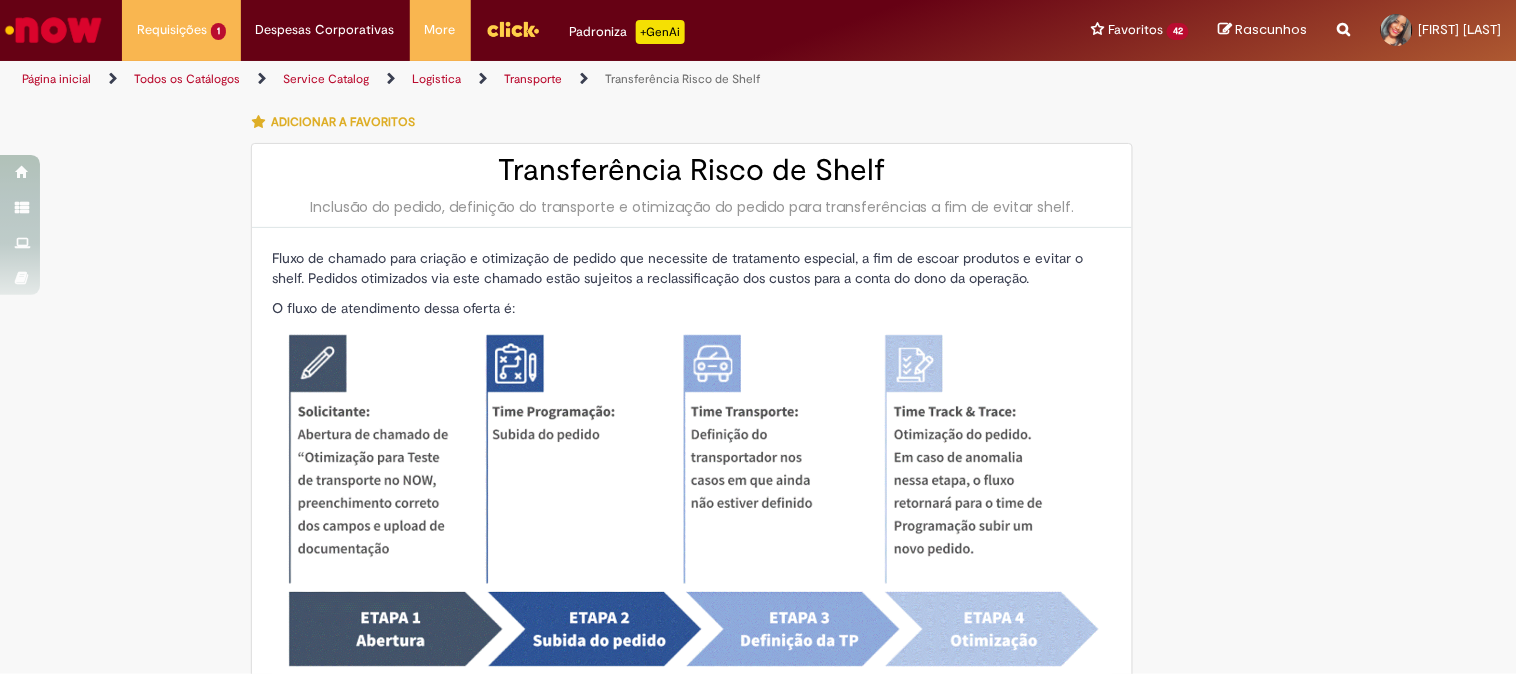 type on "********" 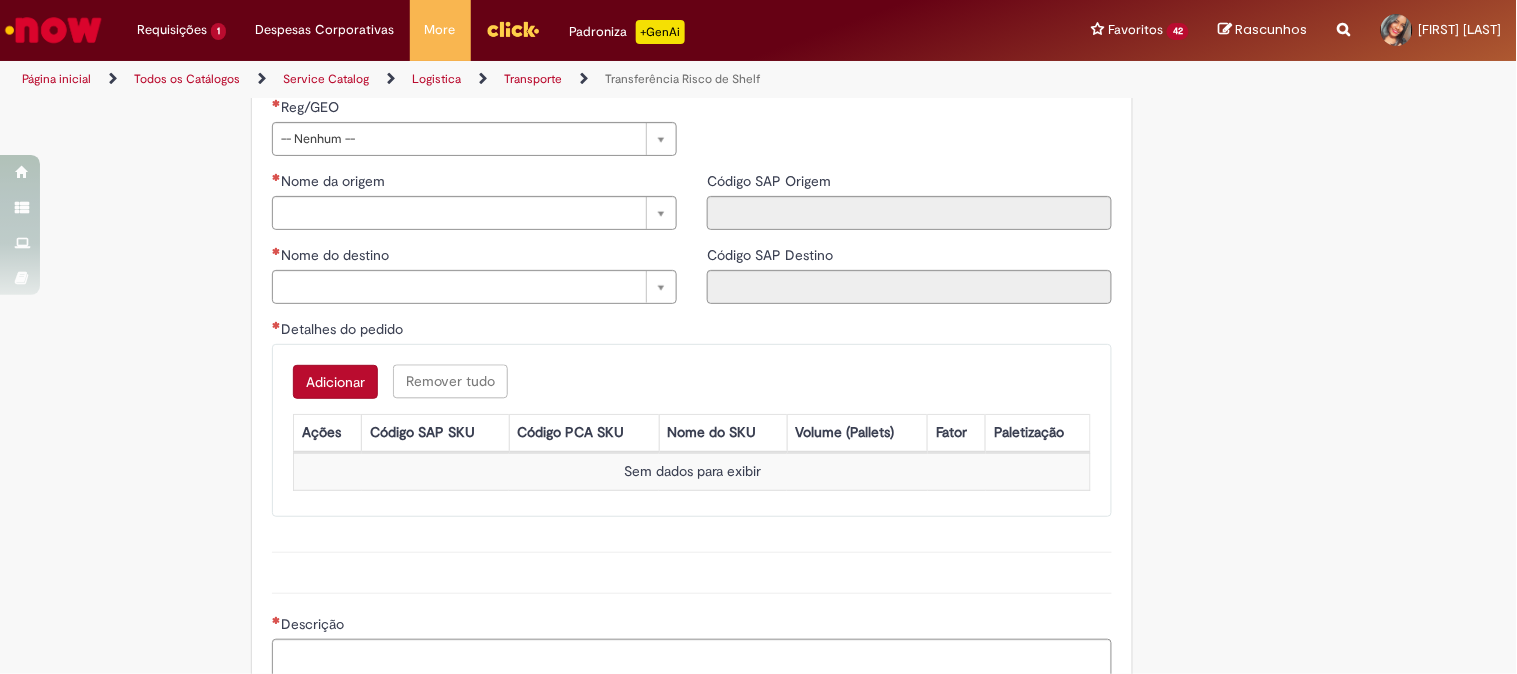 scroll, scrollTop: 777, scrollLeft: 0, axis: vertical 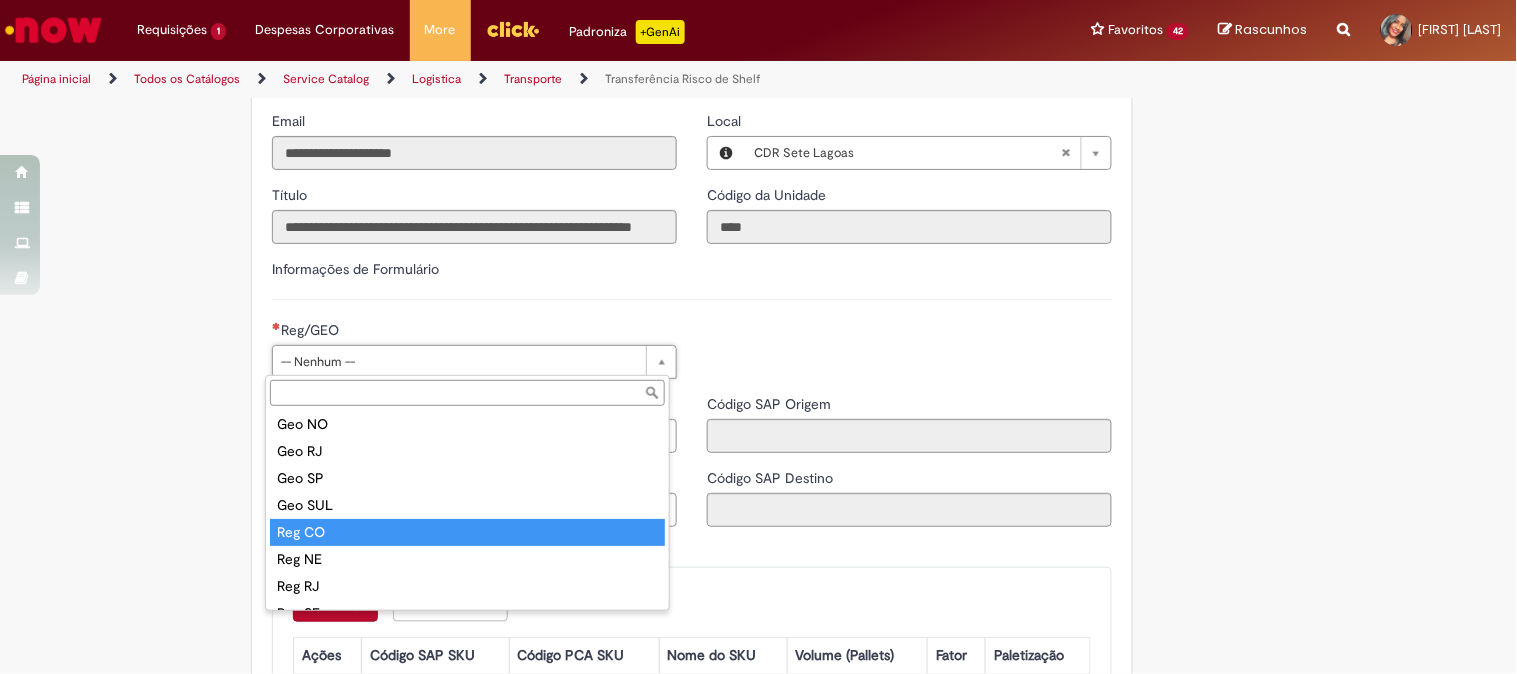 type on "******" 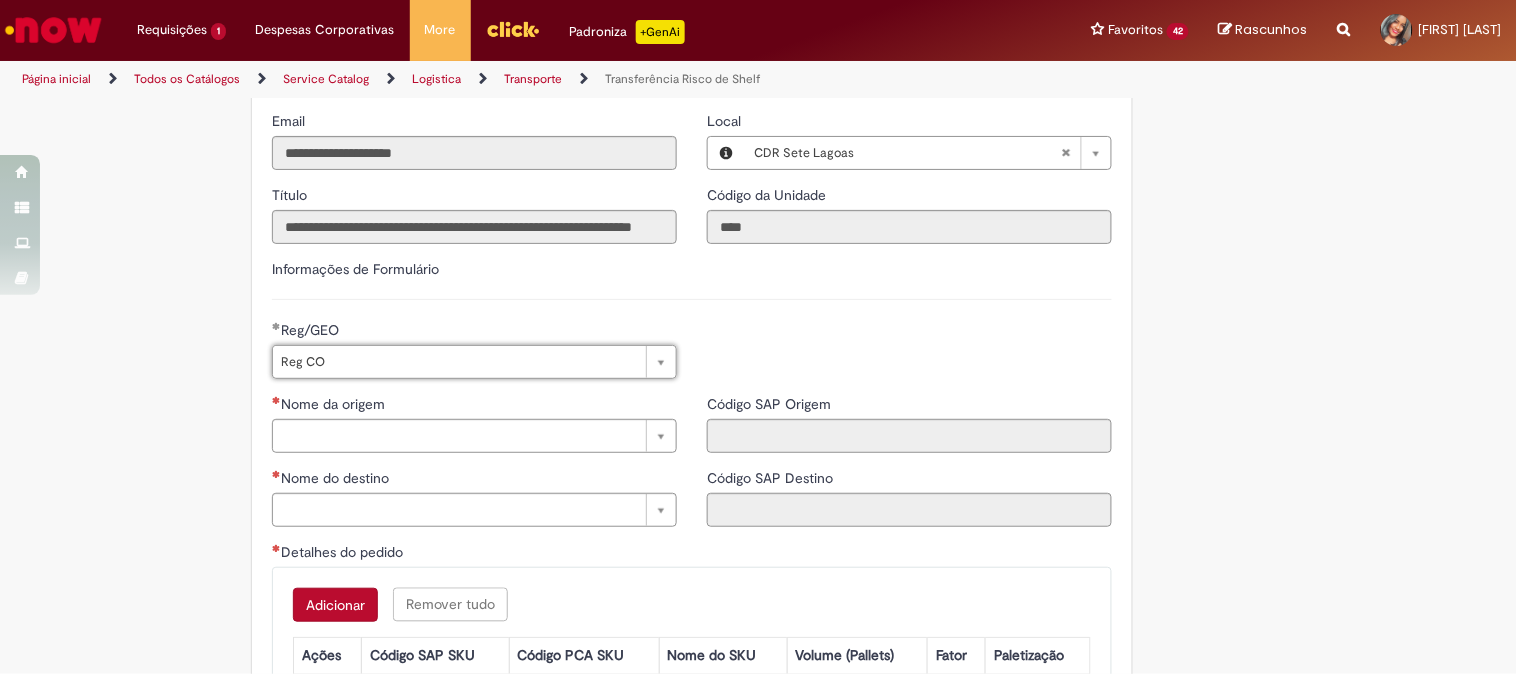 scroll, scrollTop: 888, scrollLeft: 0, axis: vertical 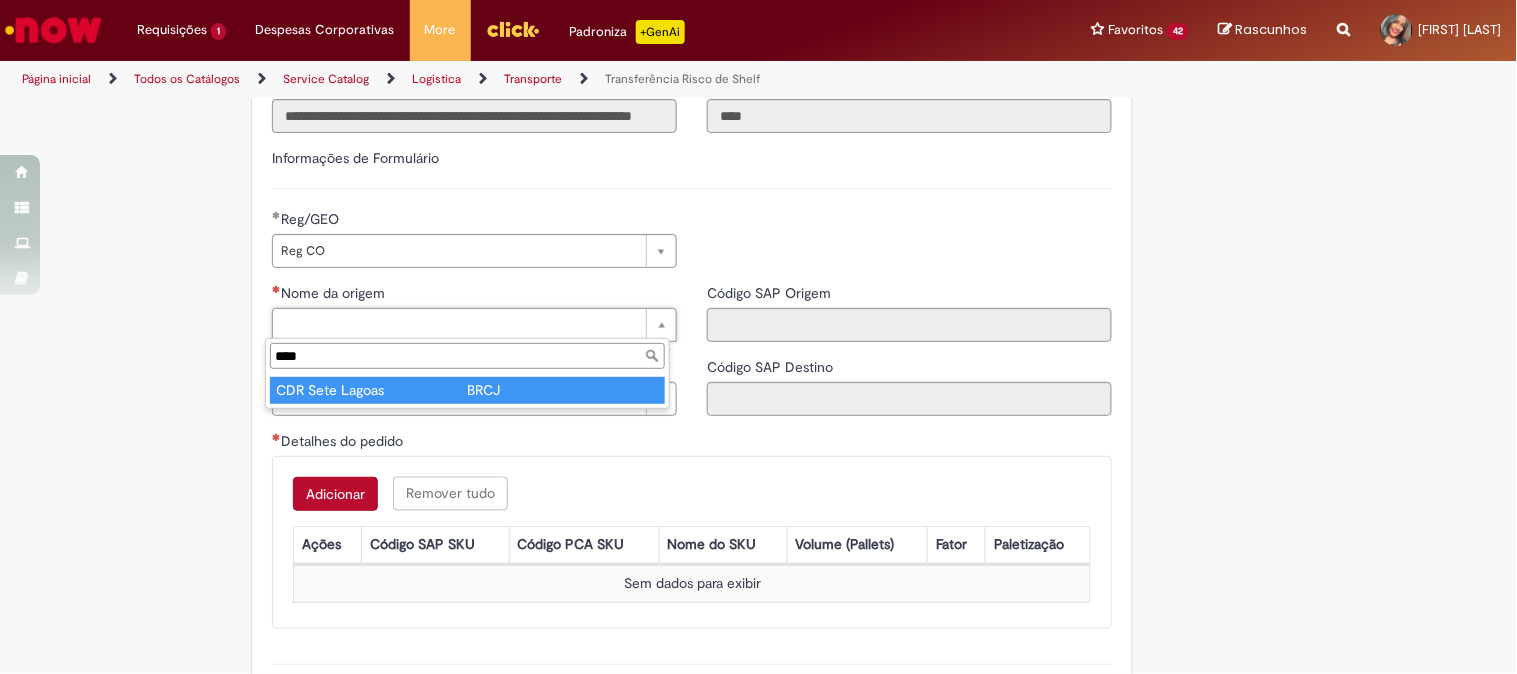 type on "****" 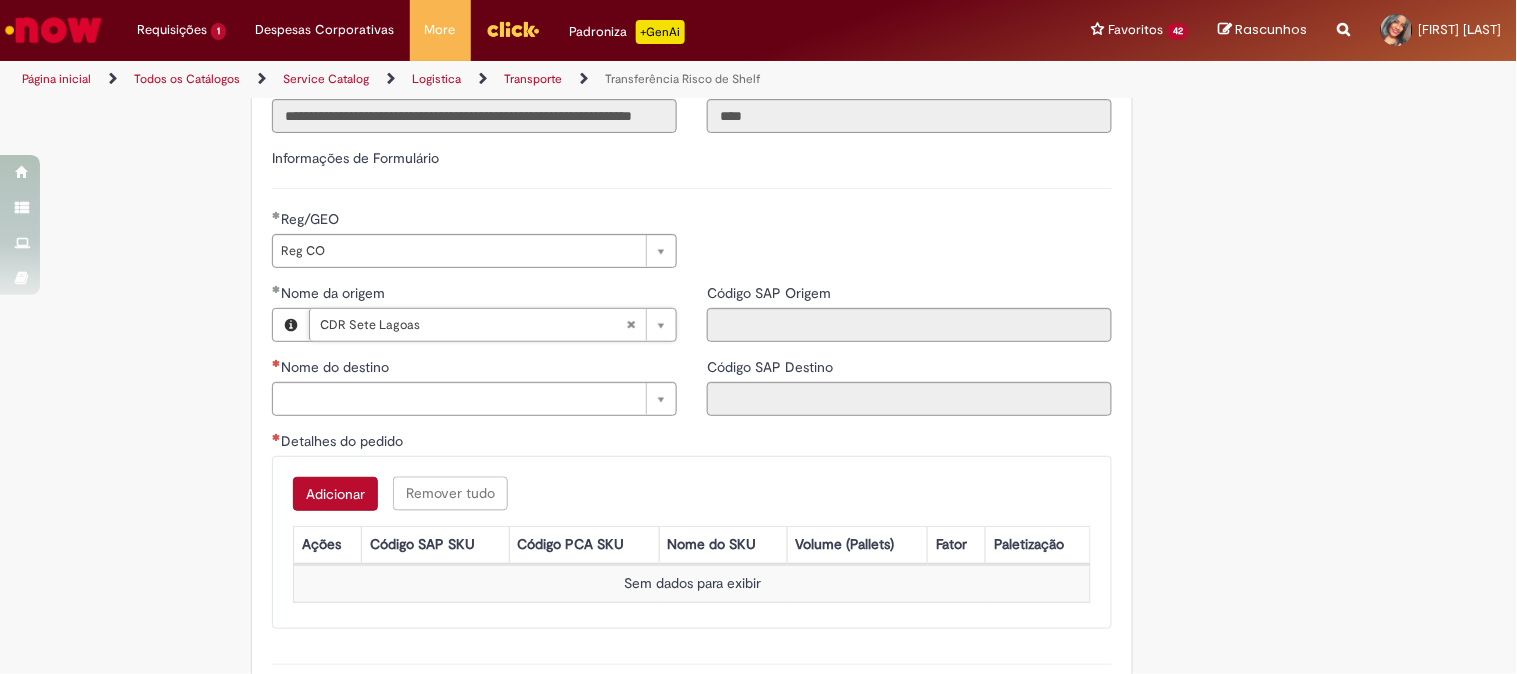 type on "****" 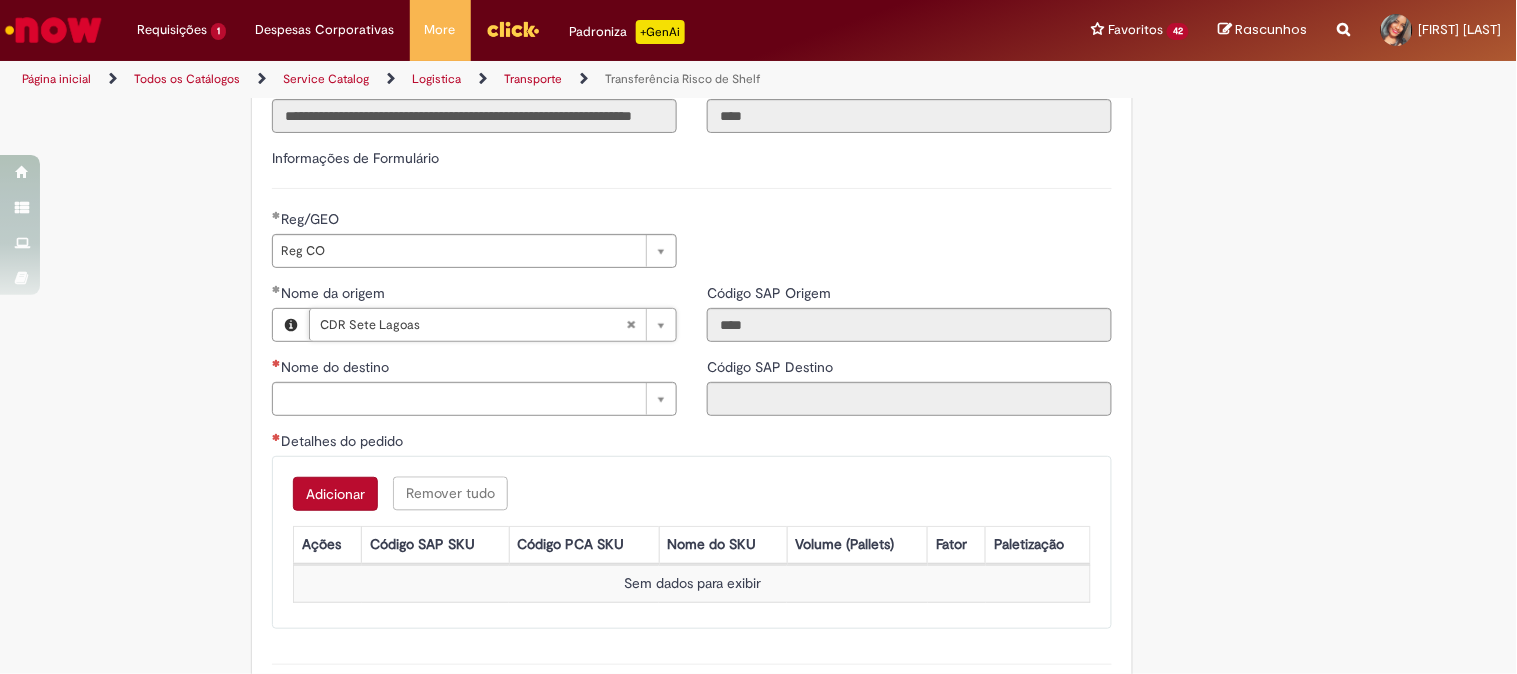 scroll, scrollTop: 1000, scrollLeft: 0, axis: vertical 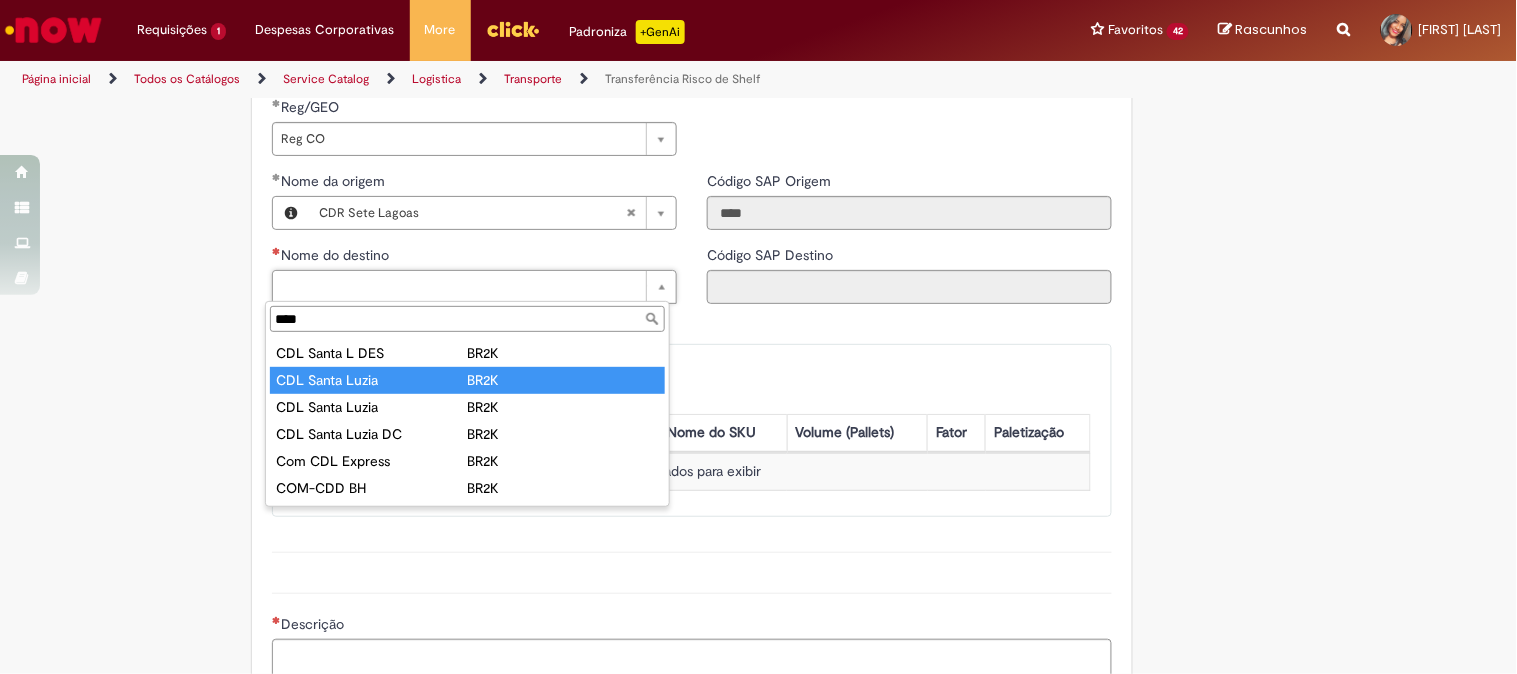 type on "****" 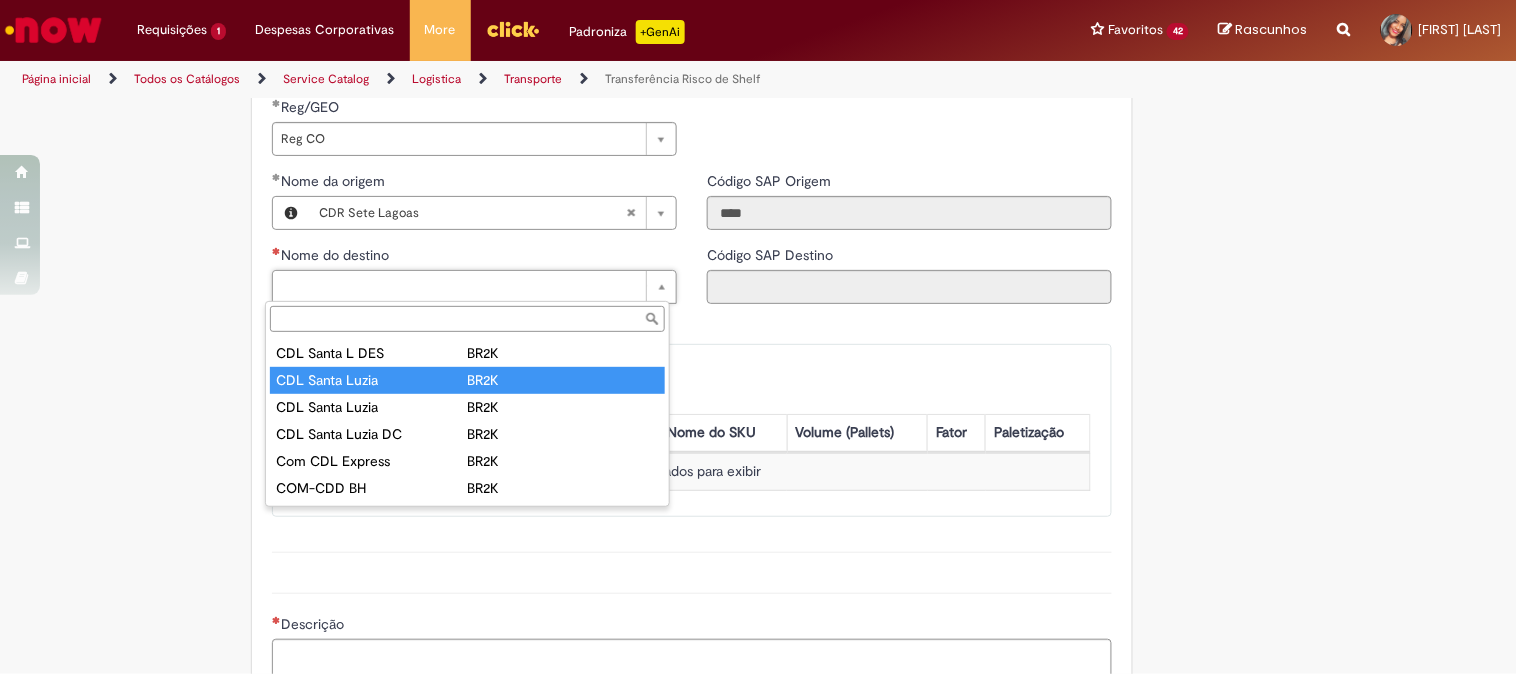 type on "****" 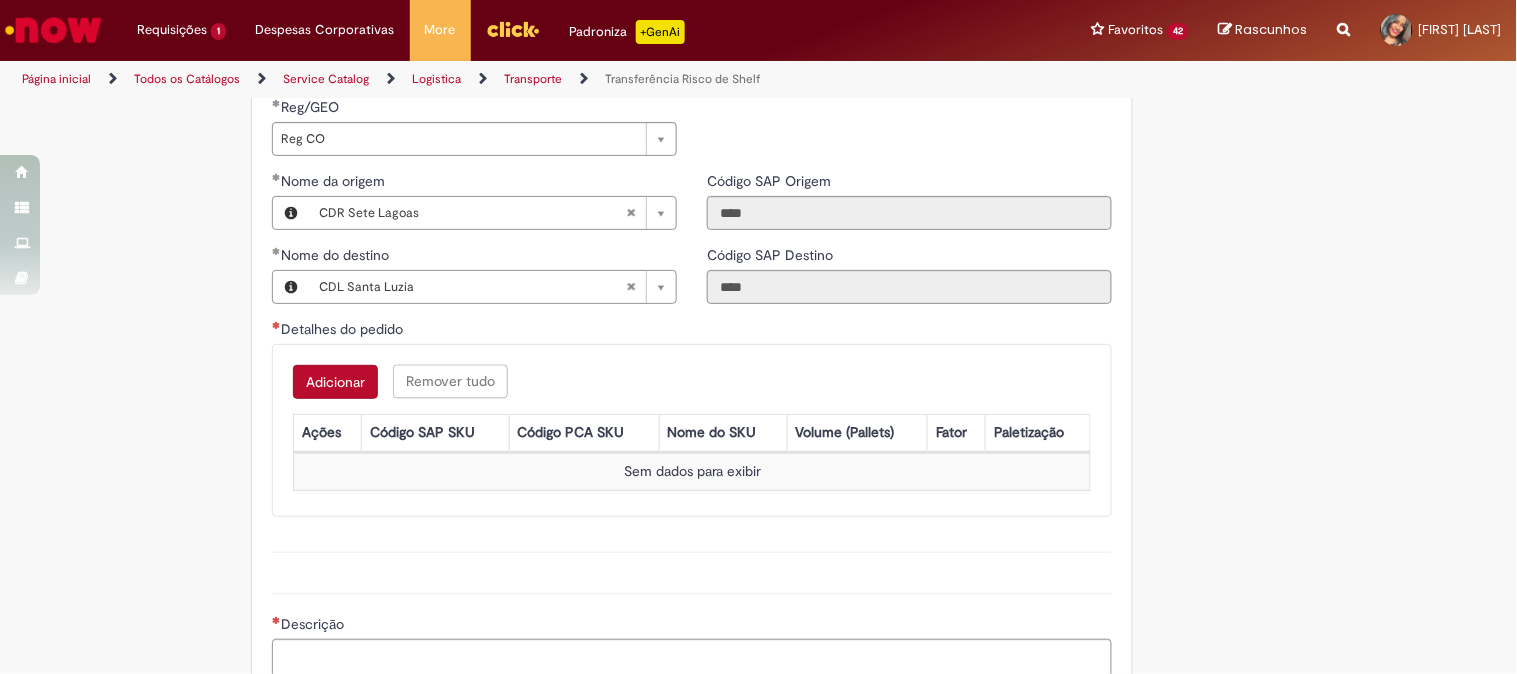 click on "Adicionar" at bounding box center (335, 382) 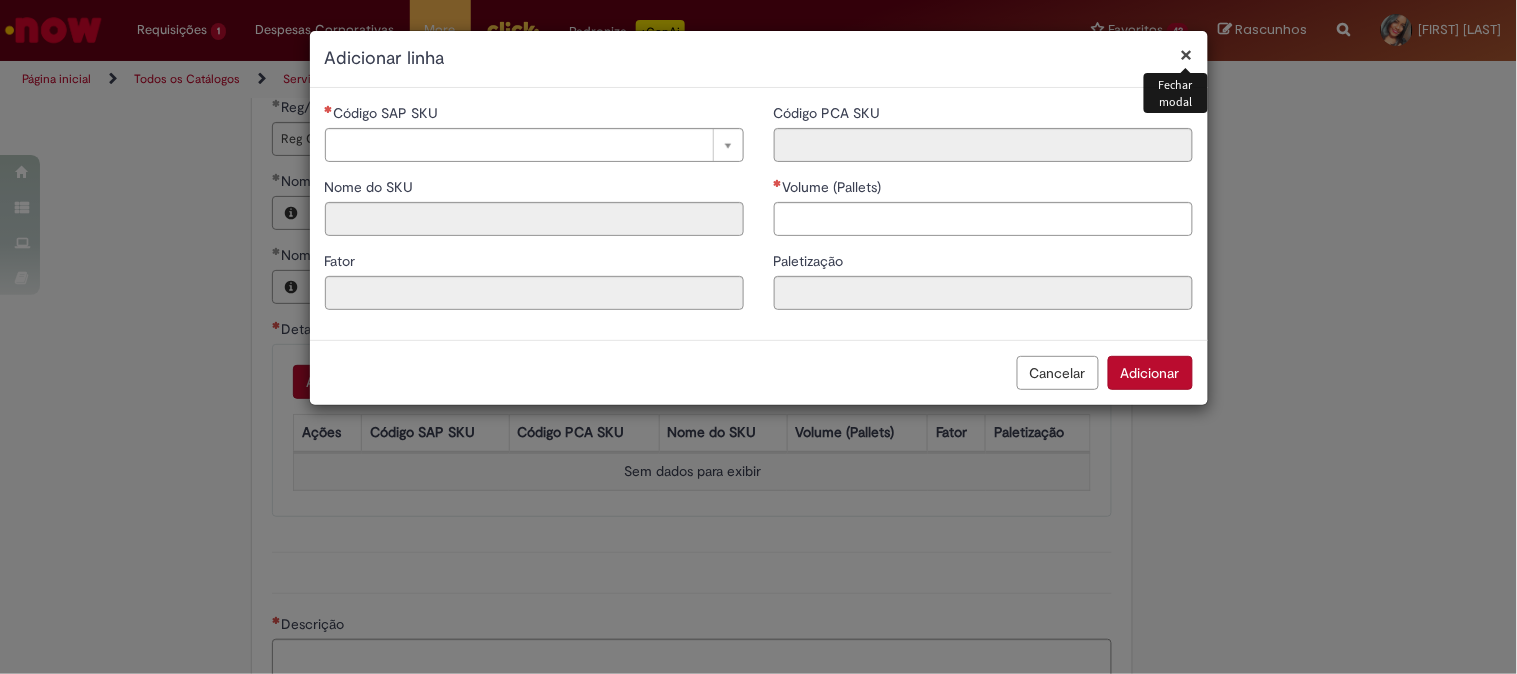 type 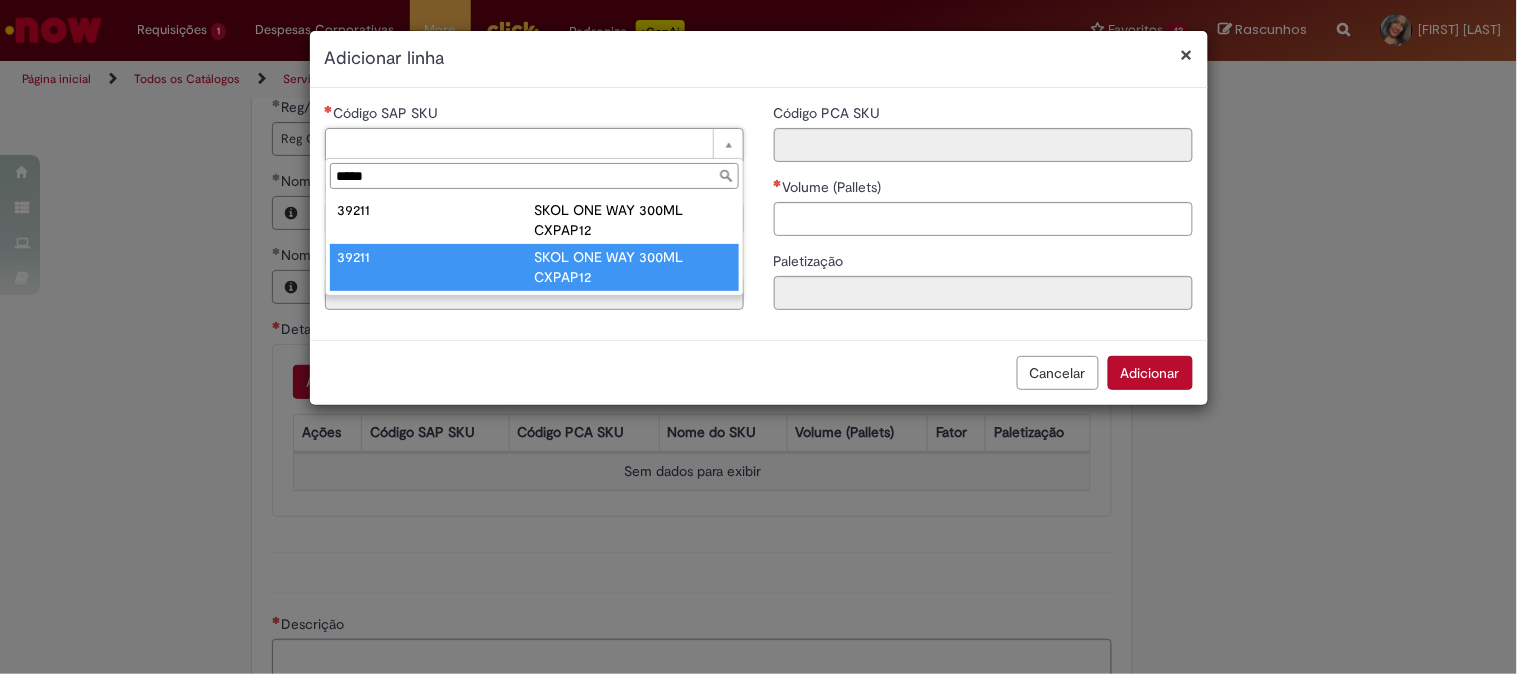 type on "*****" 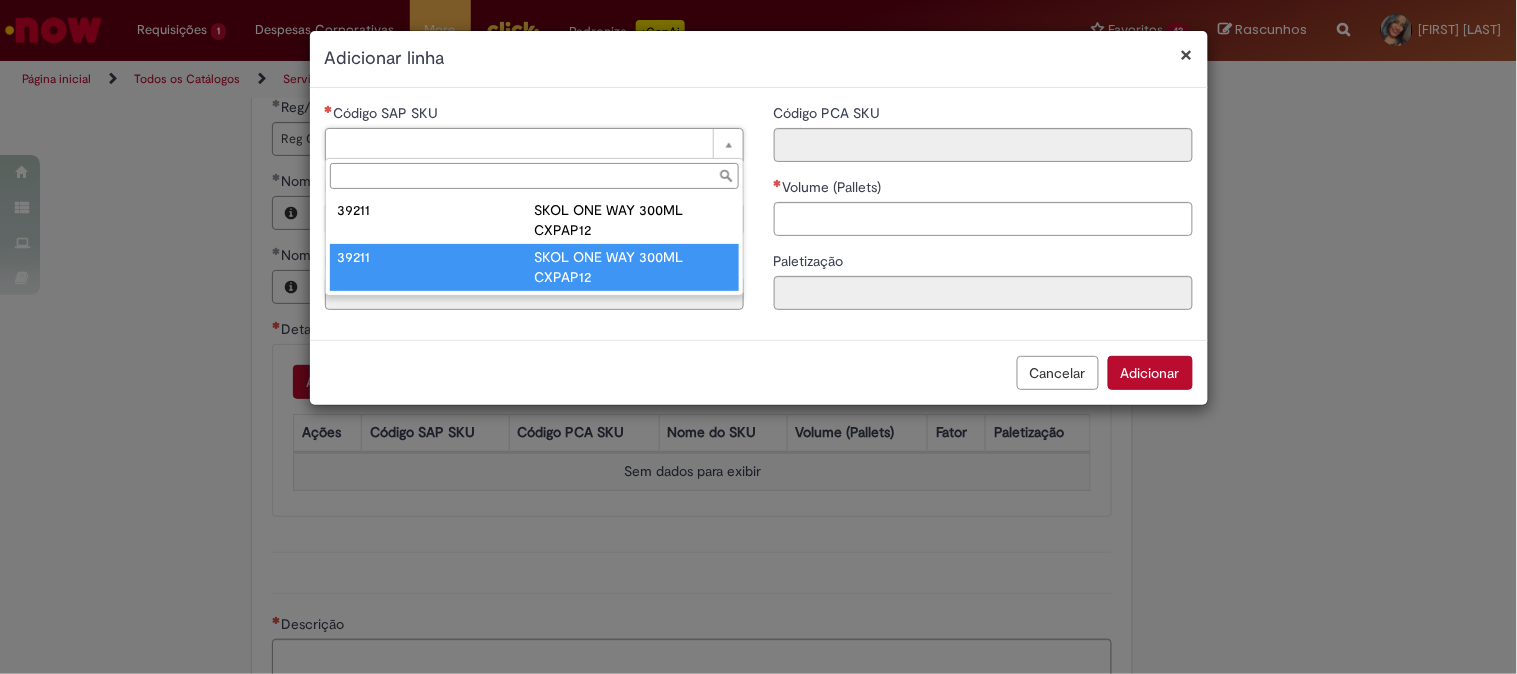 type on "**********" 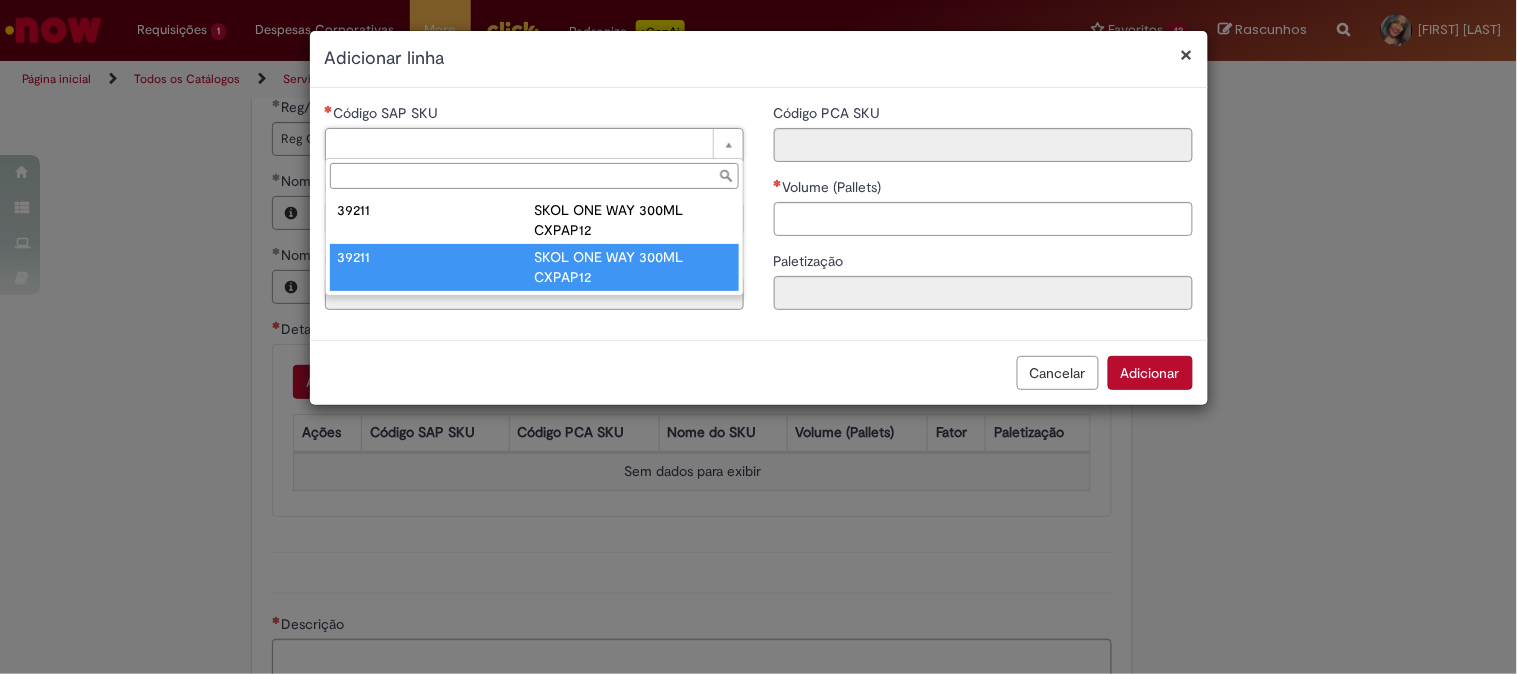 type on "*****" 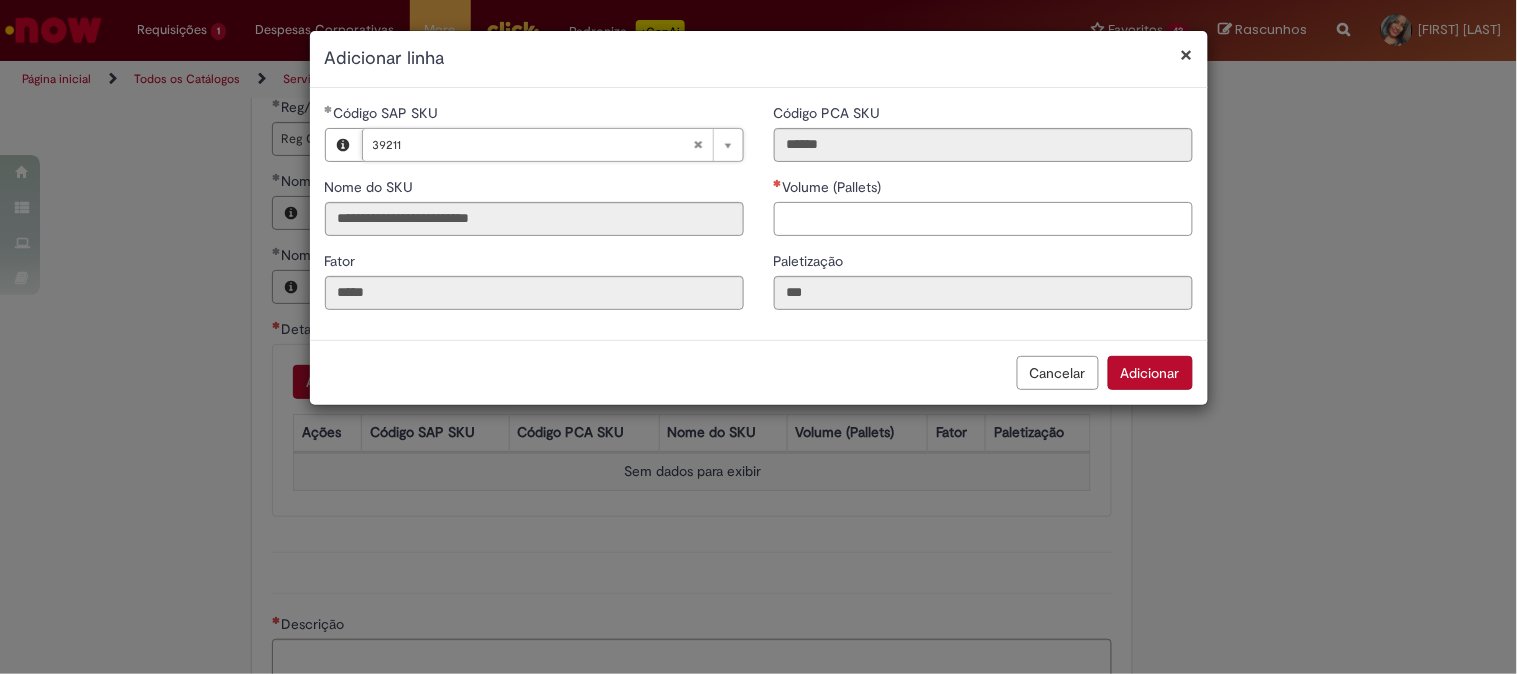 click on "Volume (Pallets)" at bounding box center (983, 219) 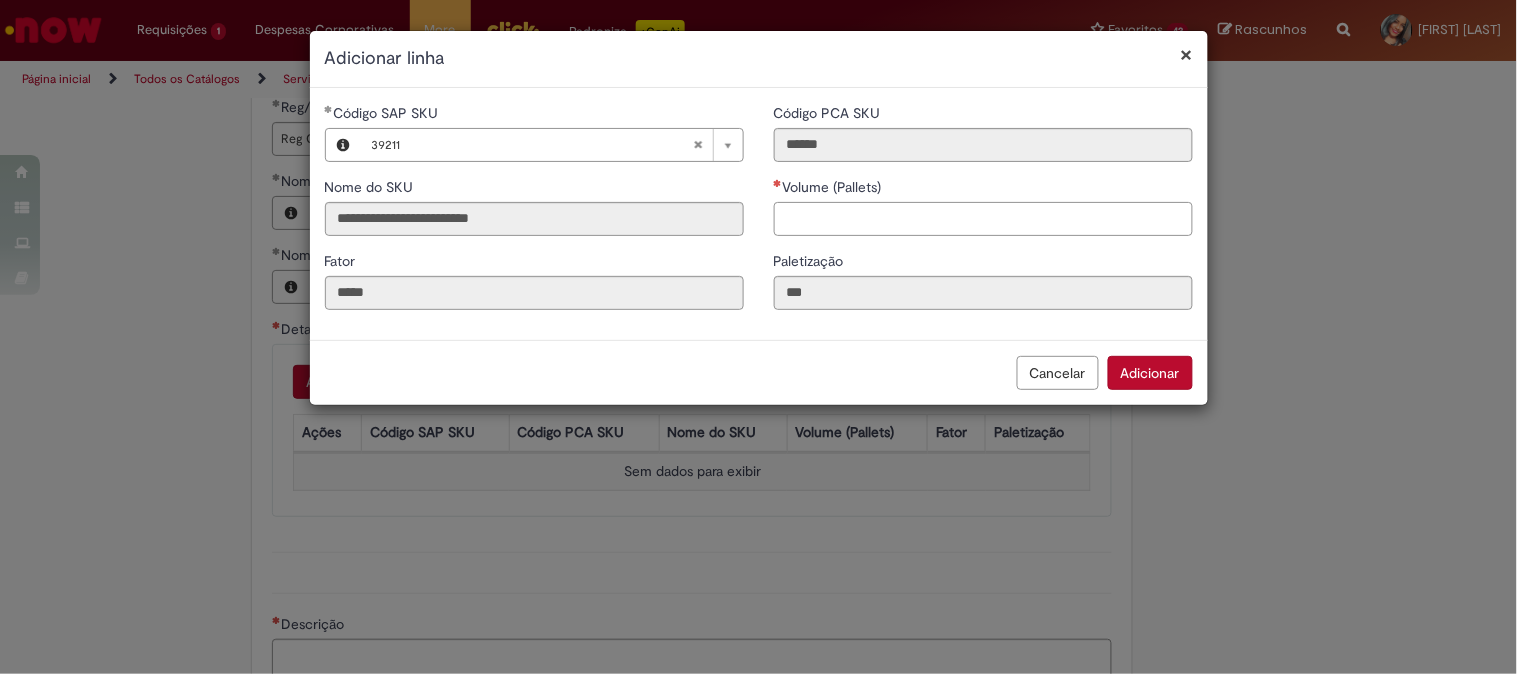 paste on "**********" 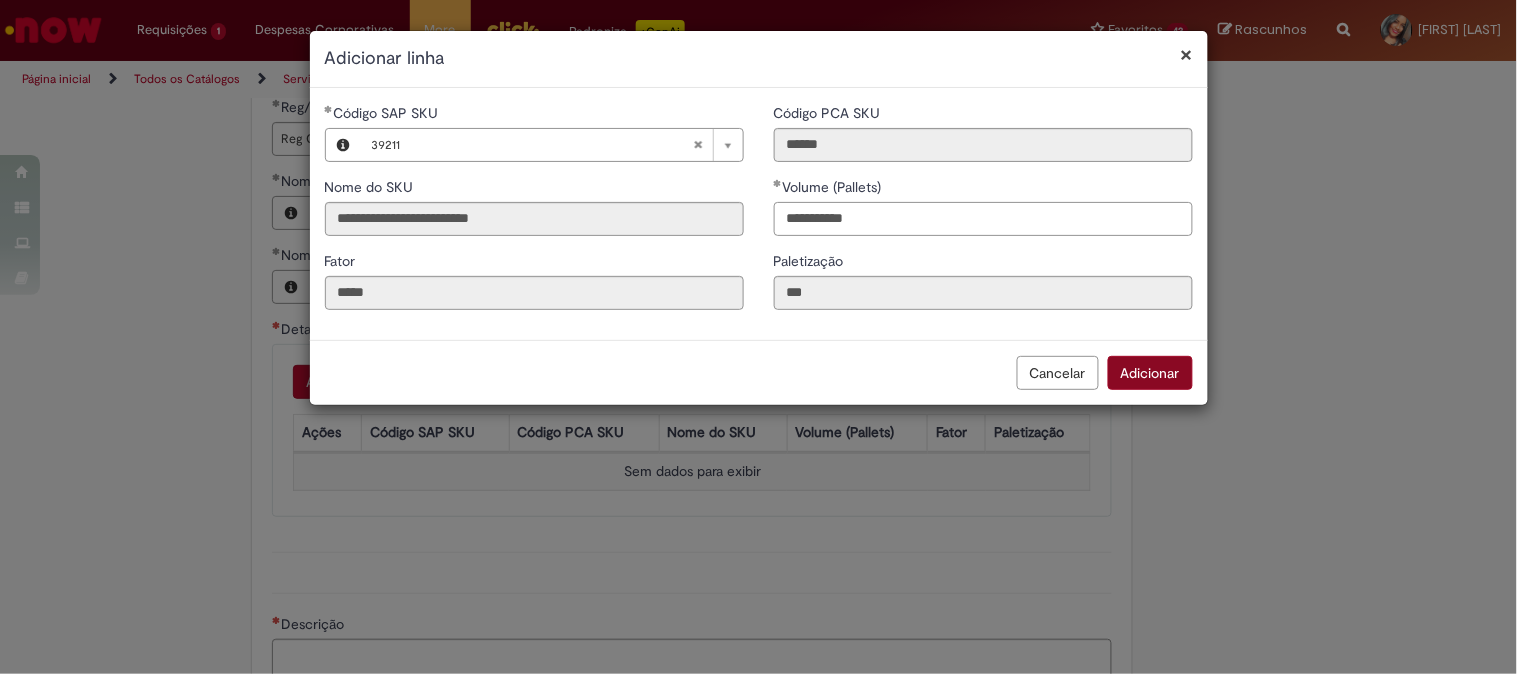 type on "**********" 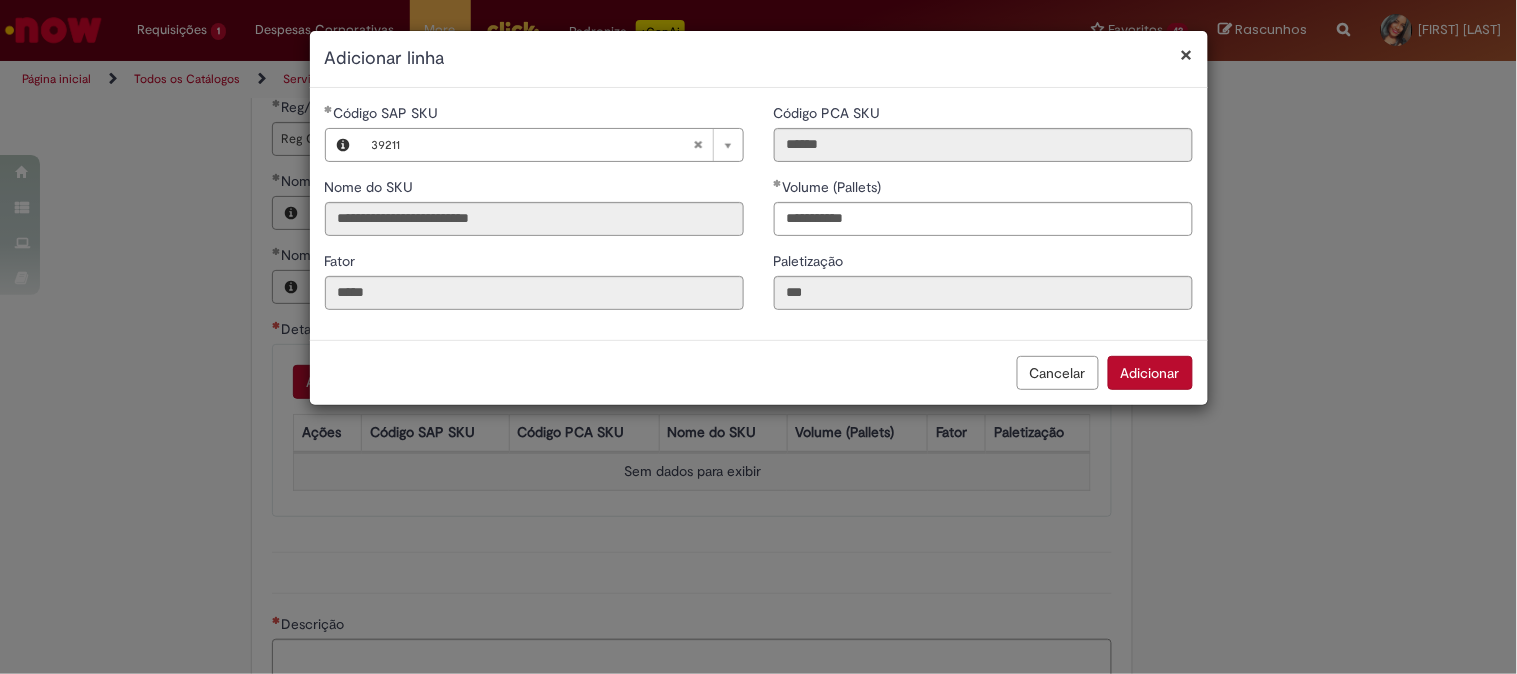 click on "Adicionar" at bounding box center [1150, 373] 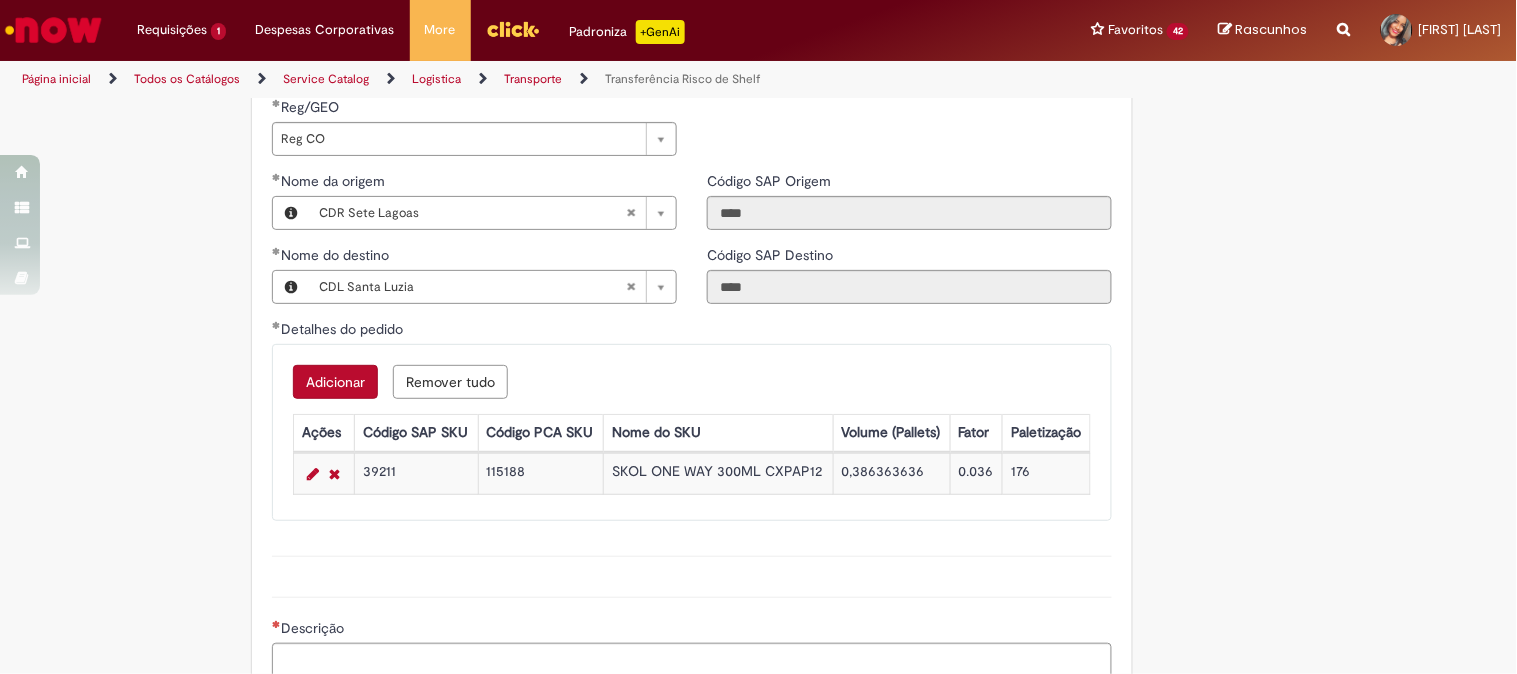scroll, scrollTop: 1222, scrollLeft: 0, axis: vertical 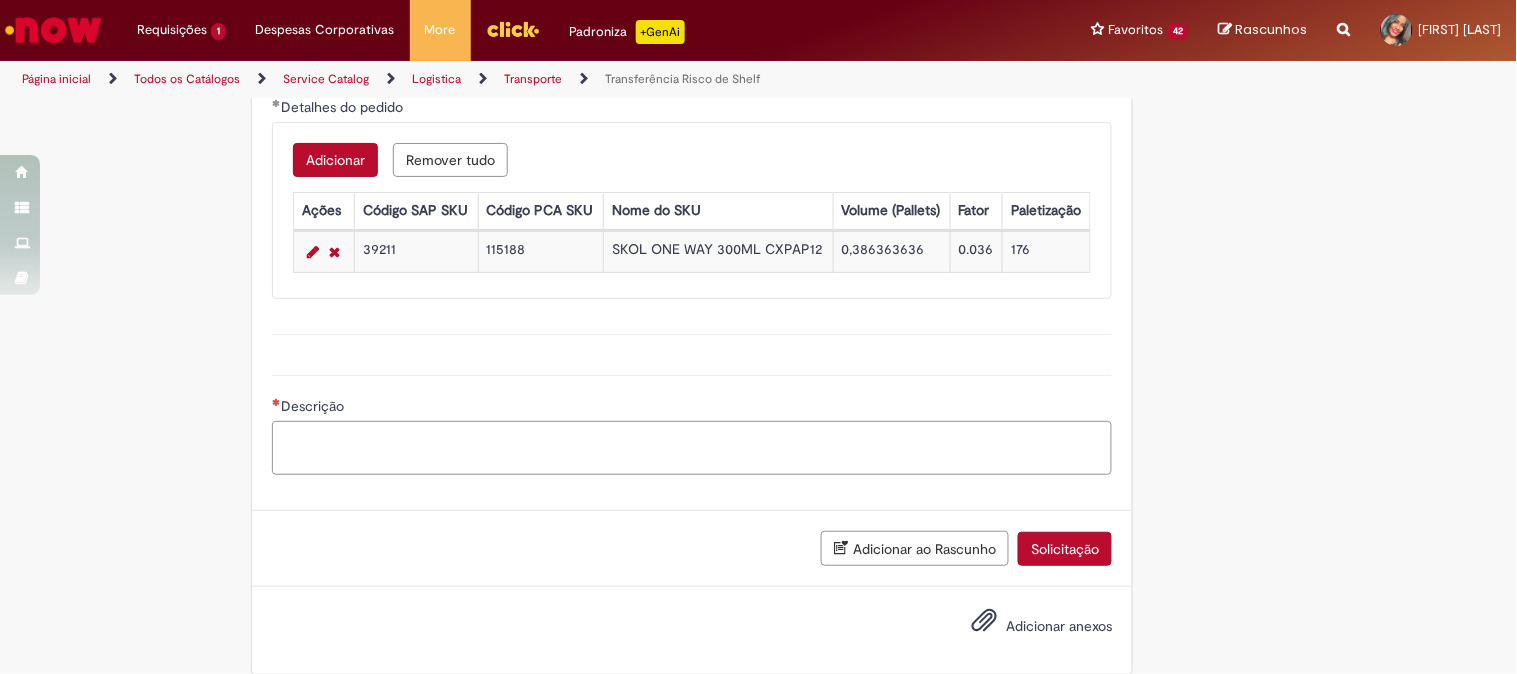 click on "Descrição" at bounding box center (692, 448) 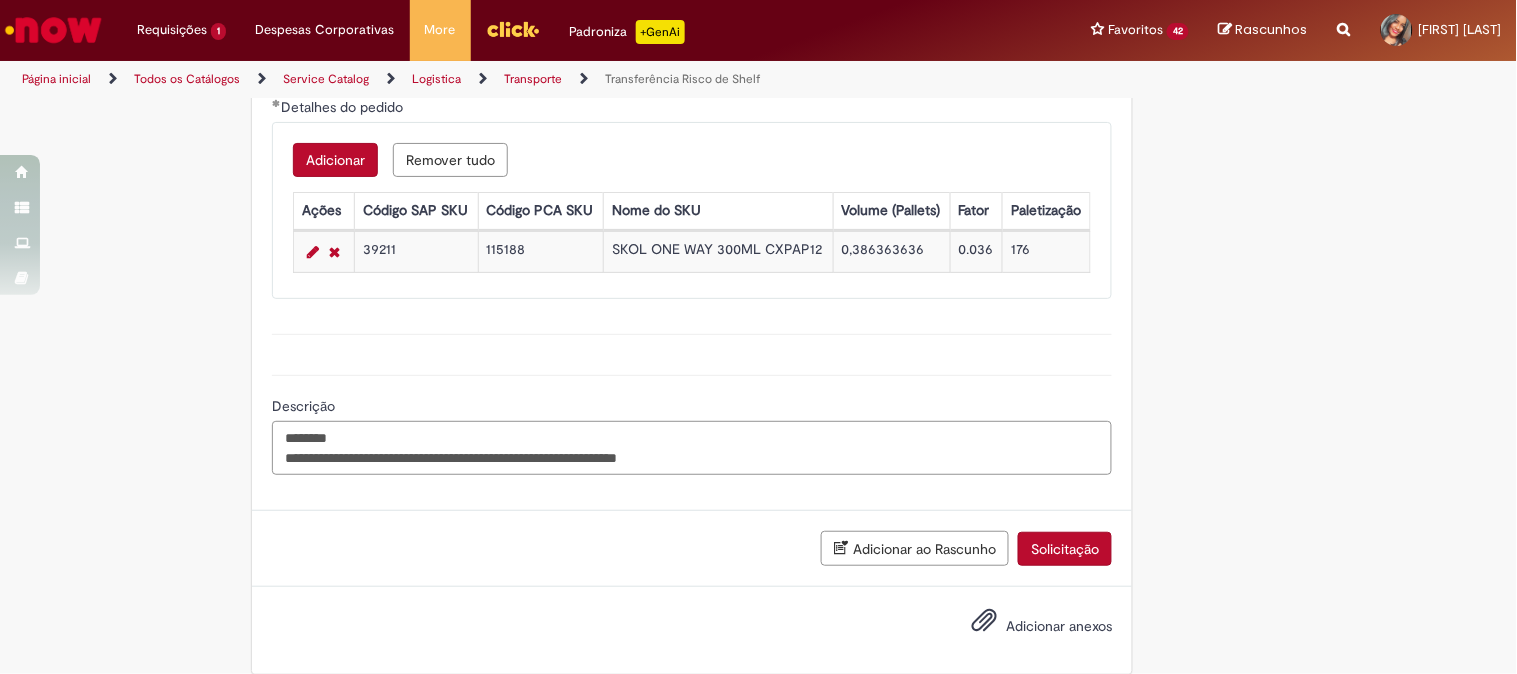 paste on "**********" 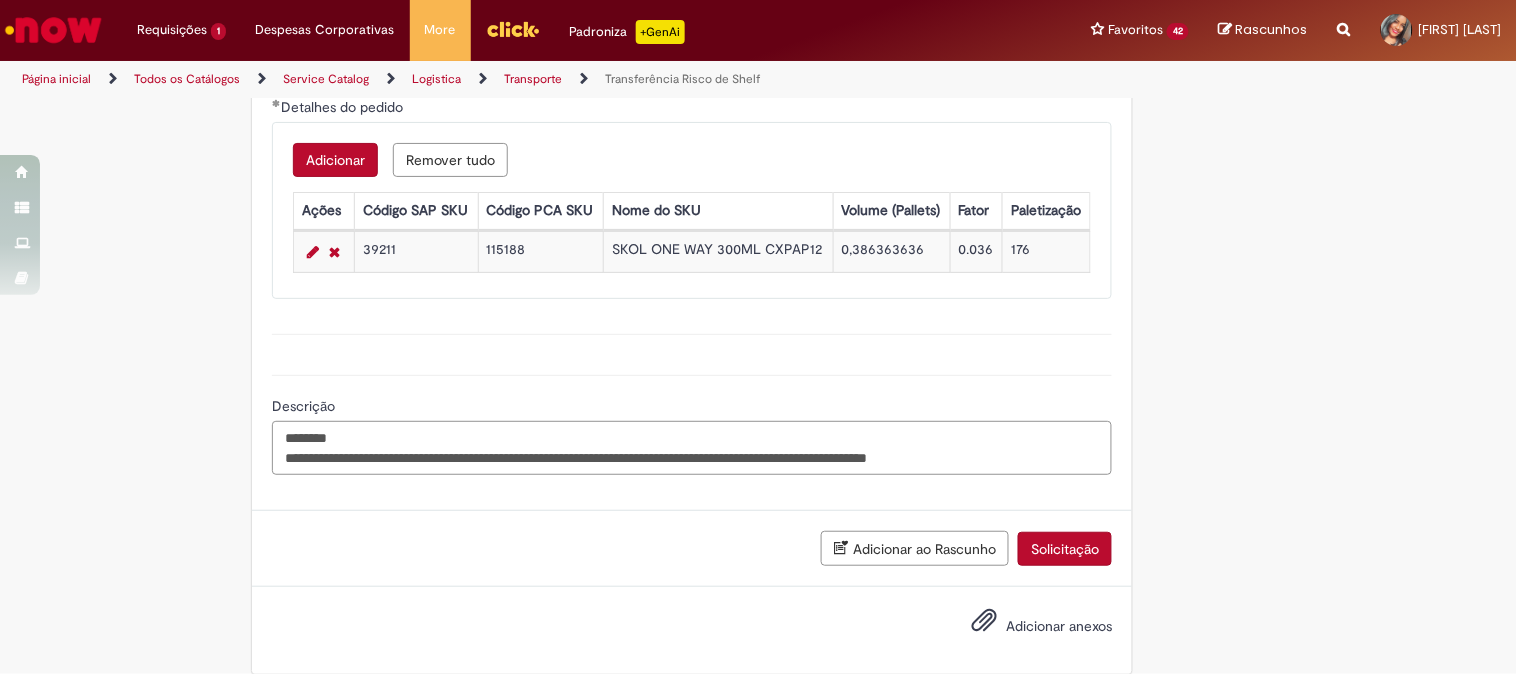 scroll, scrollTop: 1246, scrollLeft: 0, axis: vertical 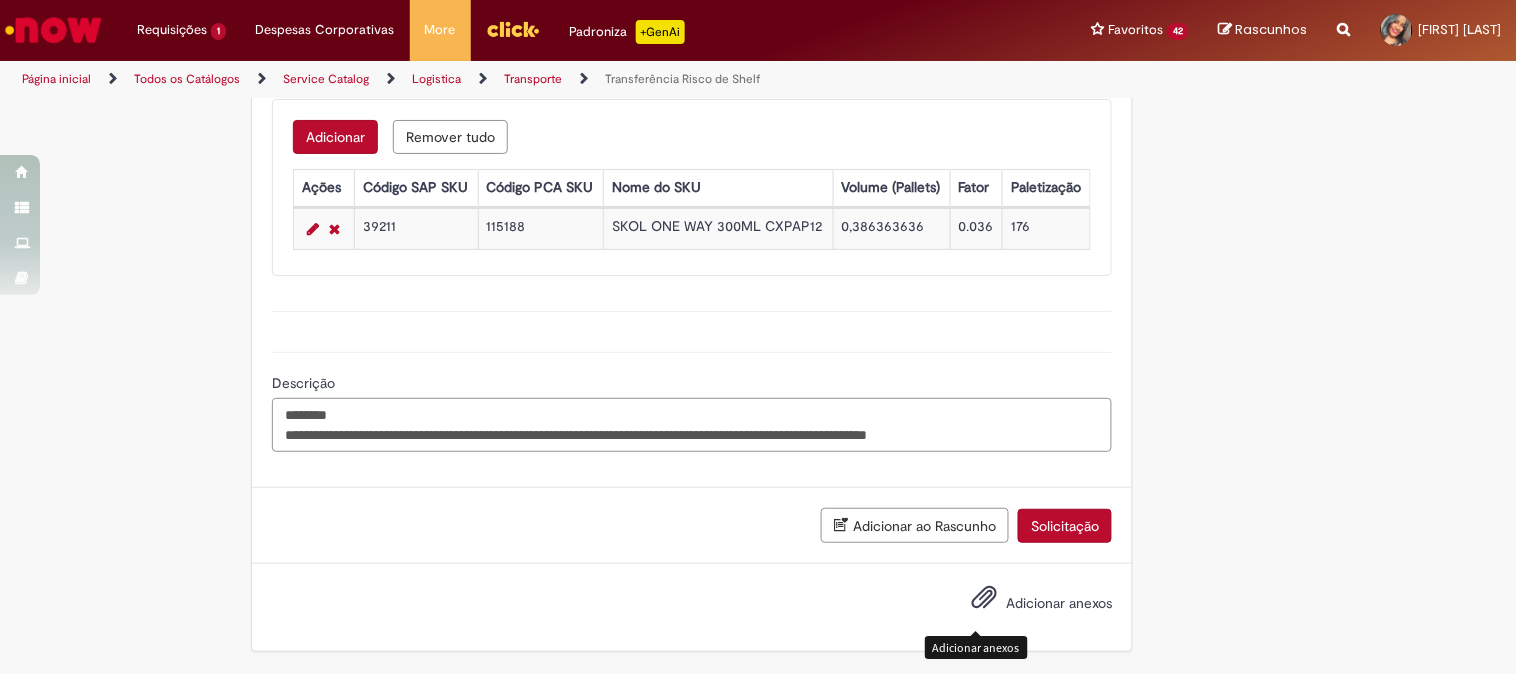 type on "**********" 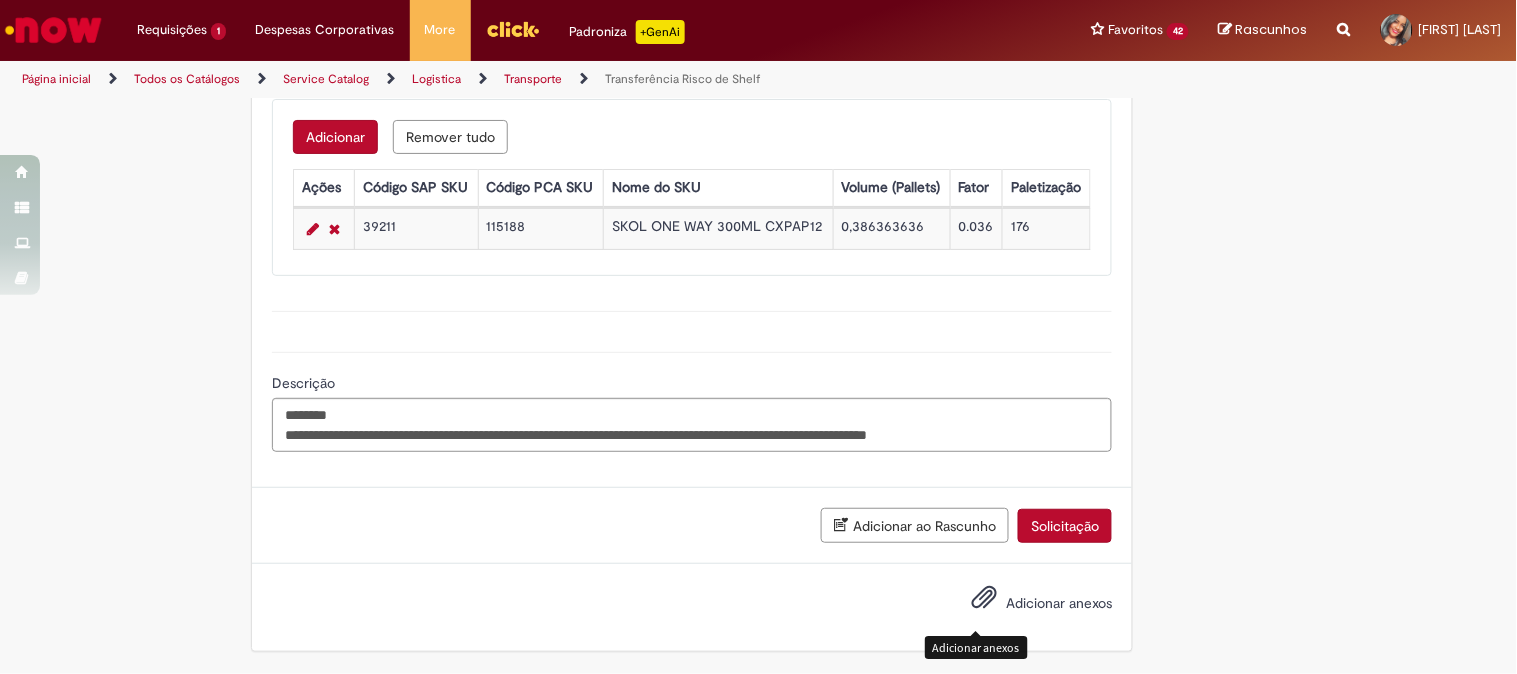 click at bounding box center (984, 598) 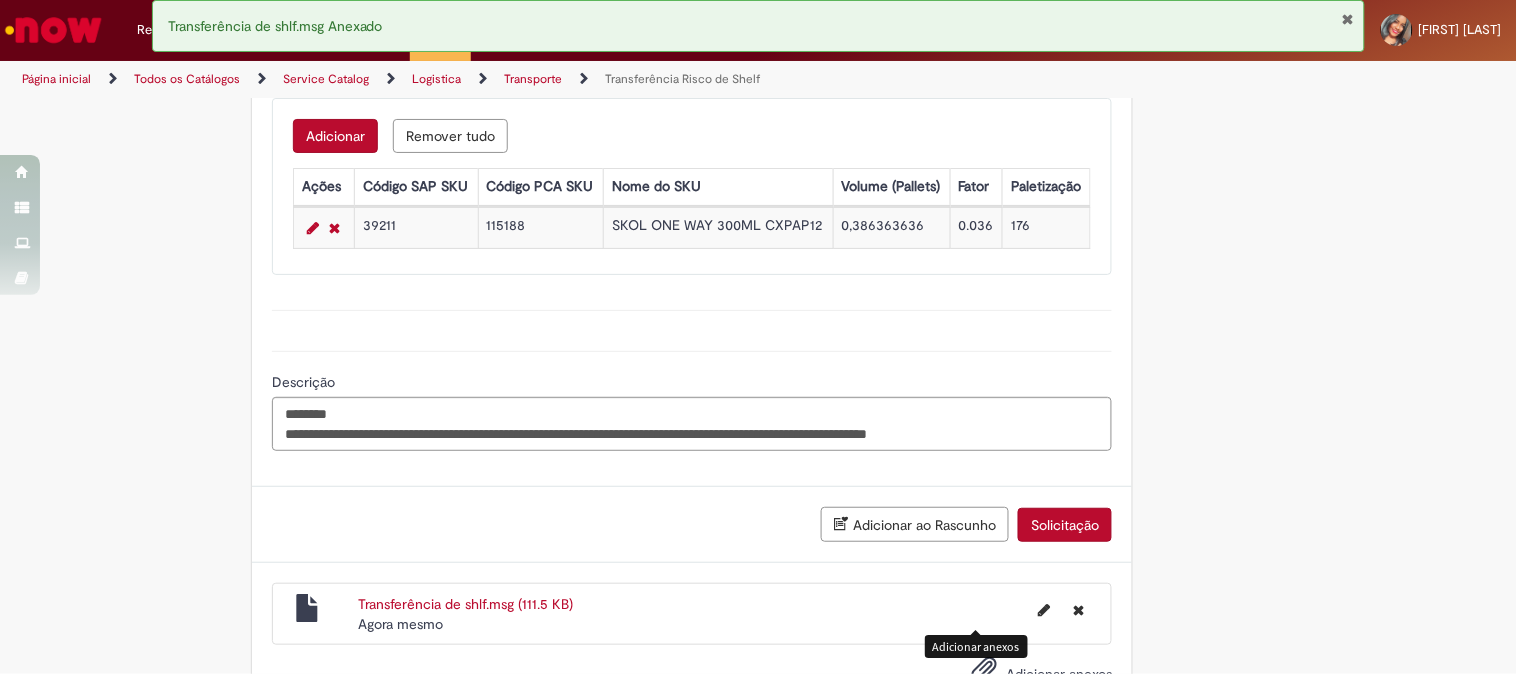 click on "Solicitação" at bounding box center (1065, 525) 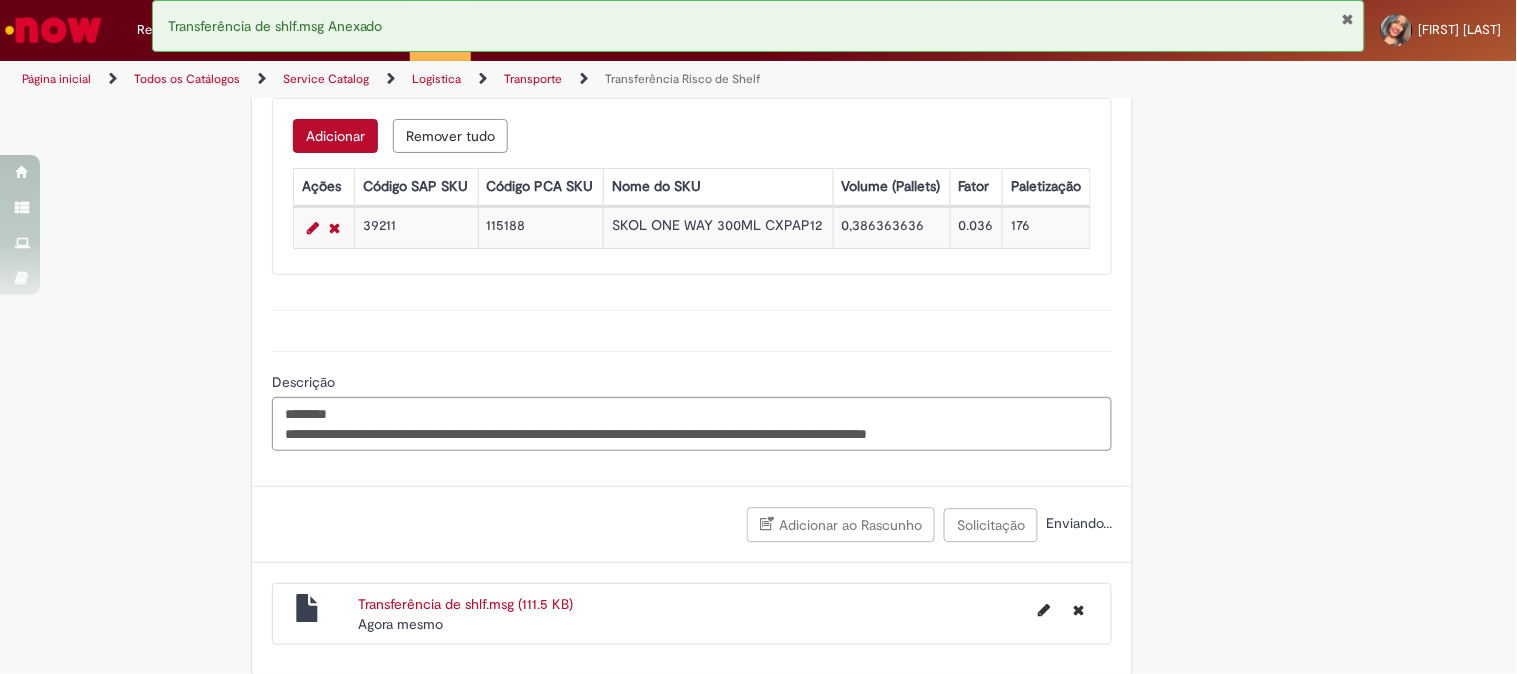 click at bounding box center (1347, 19) 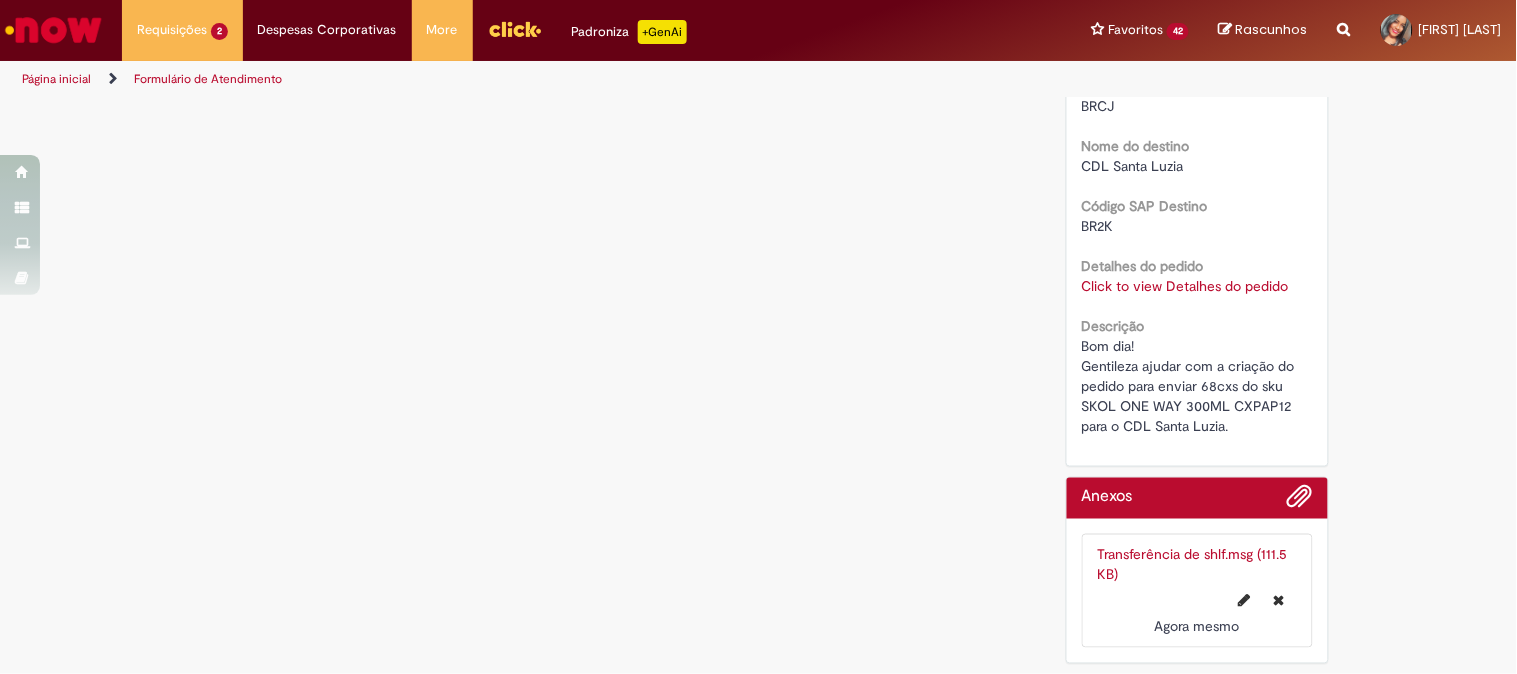 scroll, scrollTop: 0, scrollLeft: 0, axis: both 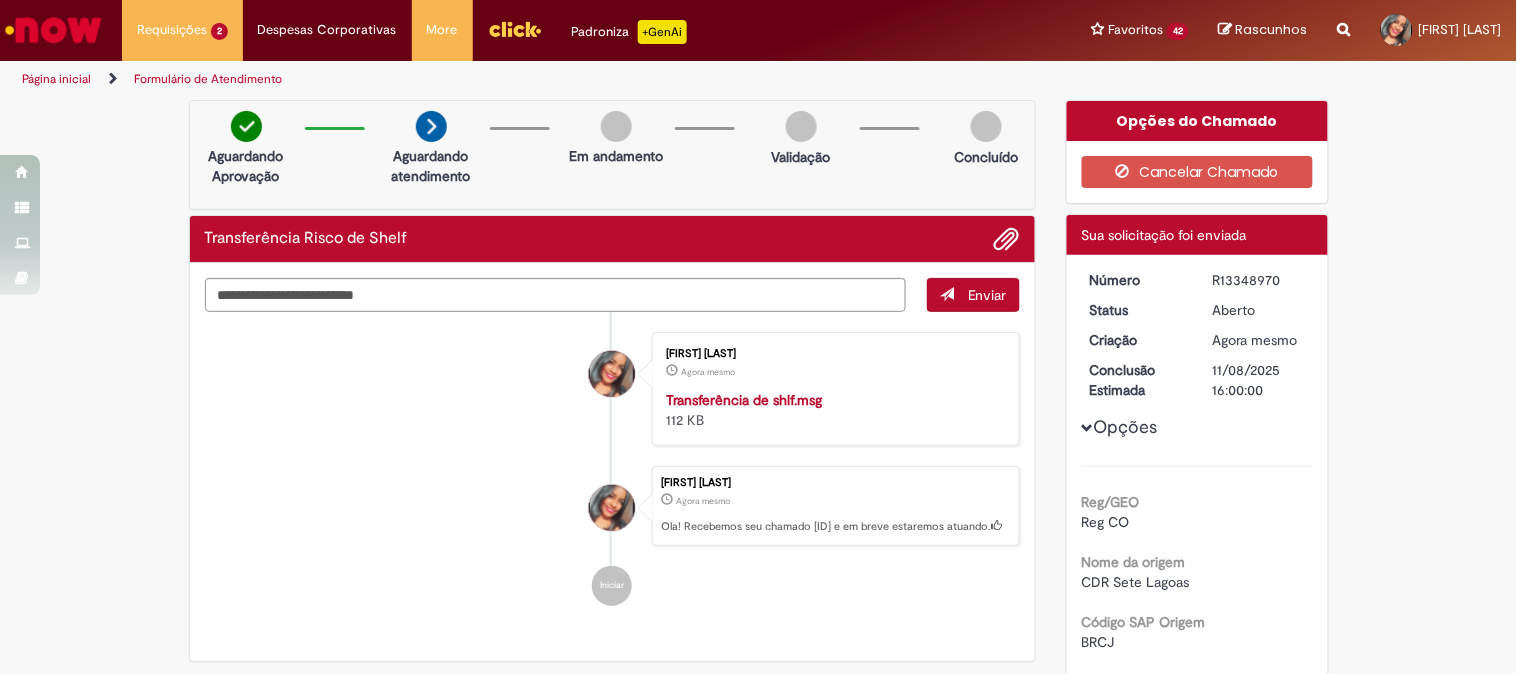 click on "R13348970" at bounding box center [1259, 280] 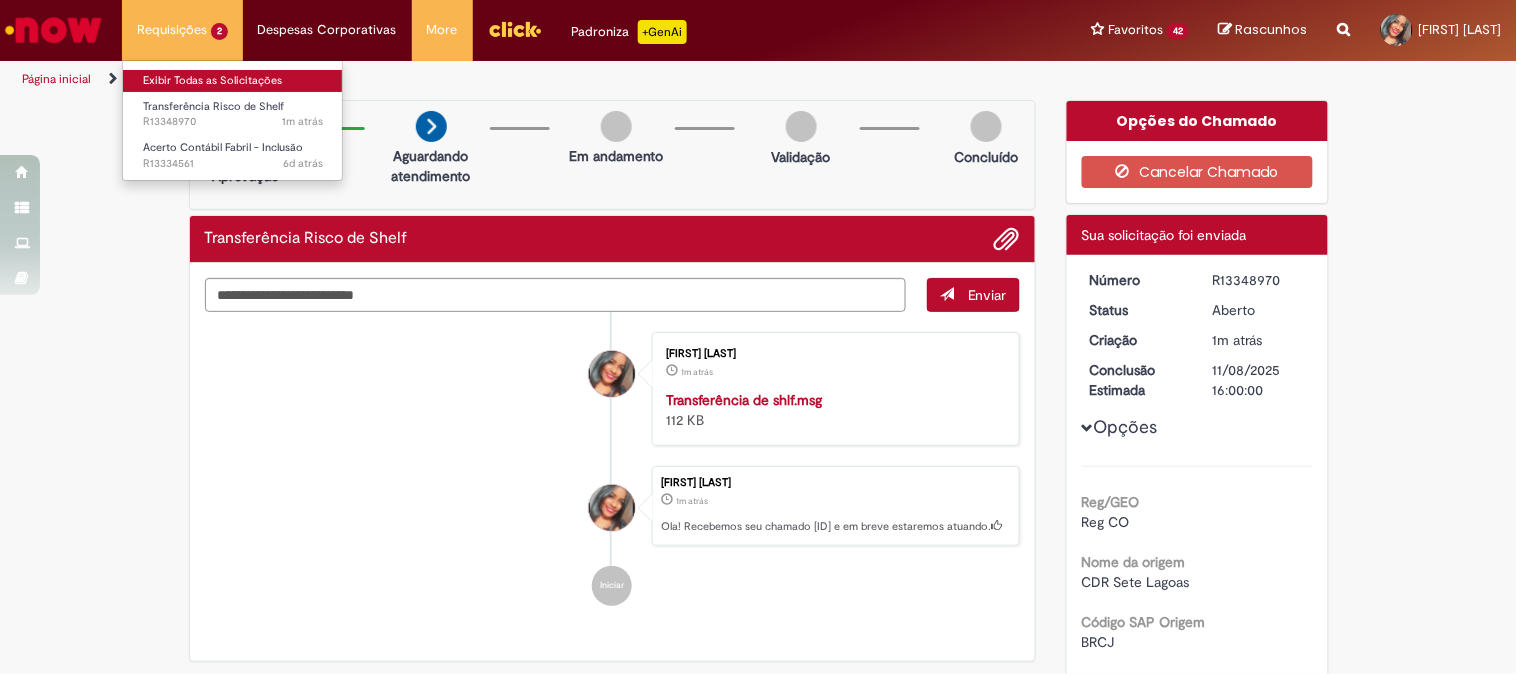 click on "Exibir Todas as Solicitações" at bounding box center (233, 81) 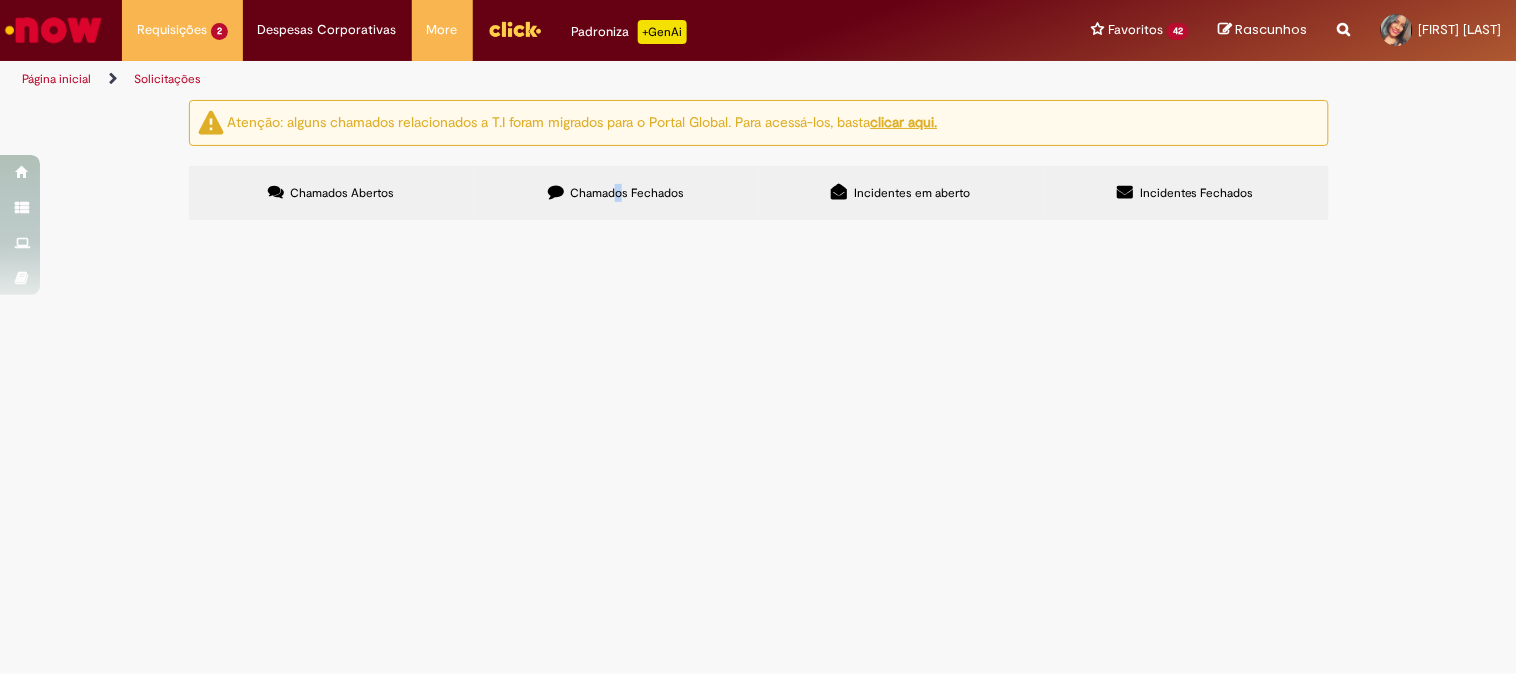click on "Chamados Fechados" at bounding box center (616, 193) 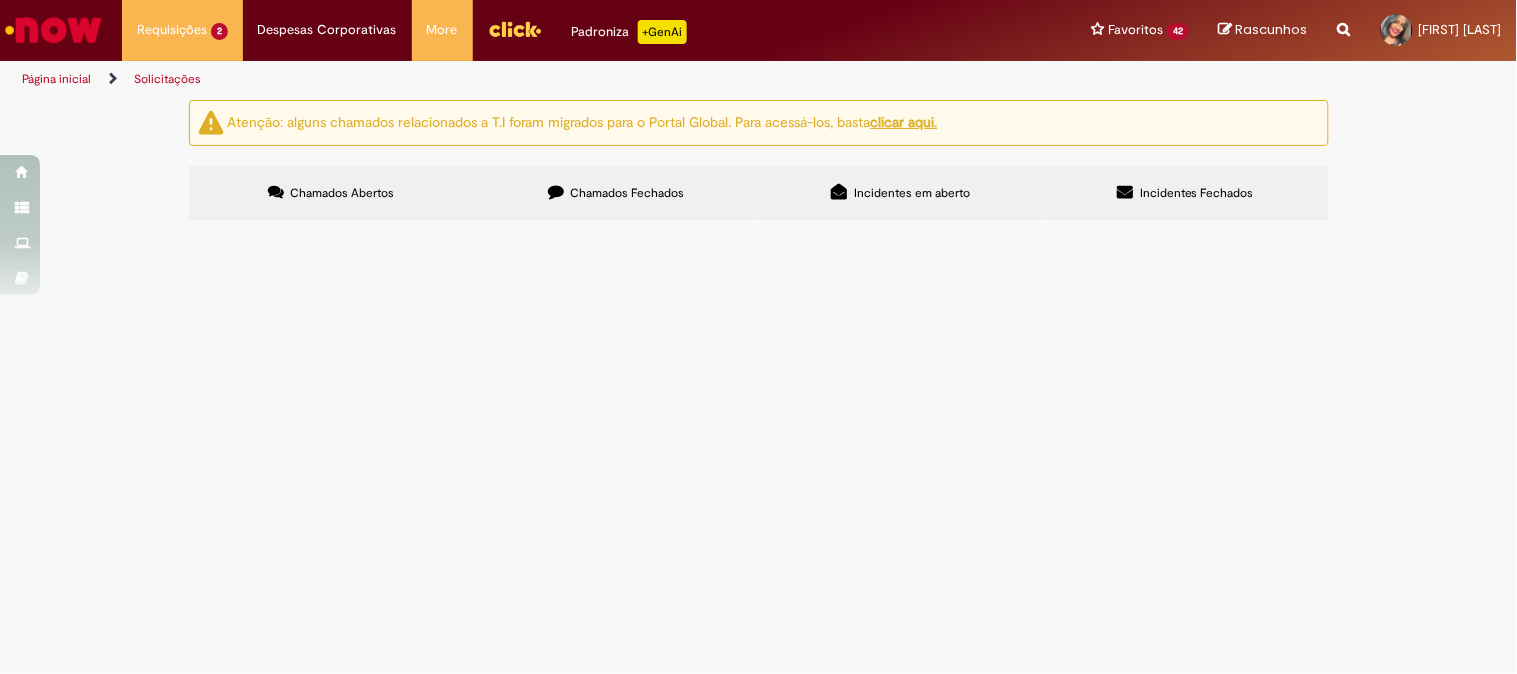 click on "Chamados Fechados" at bounding box center (616, 193) 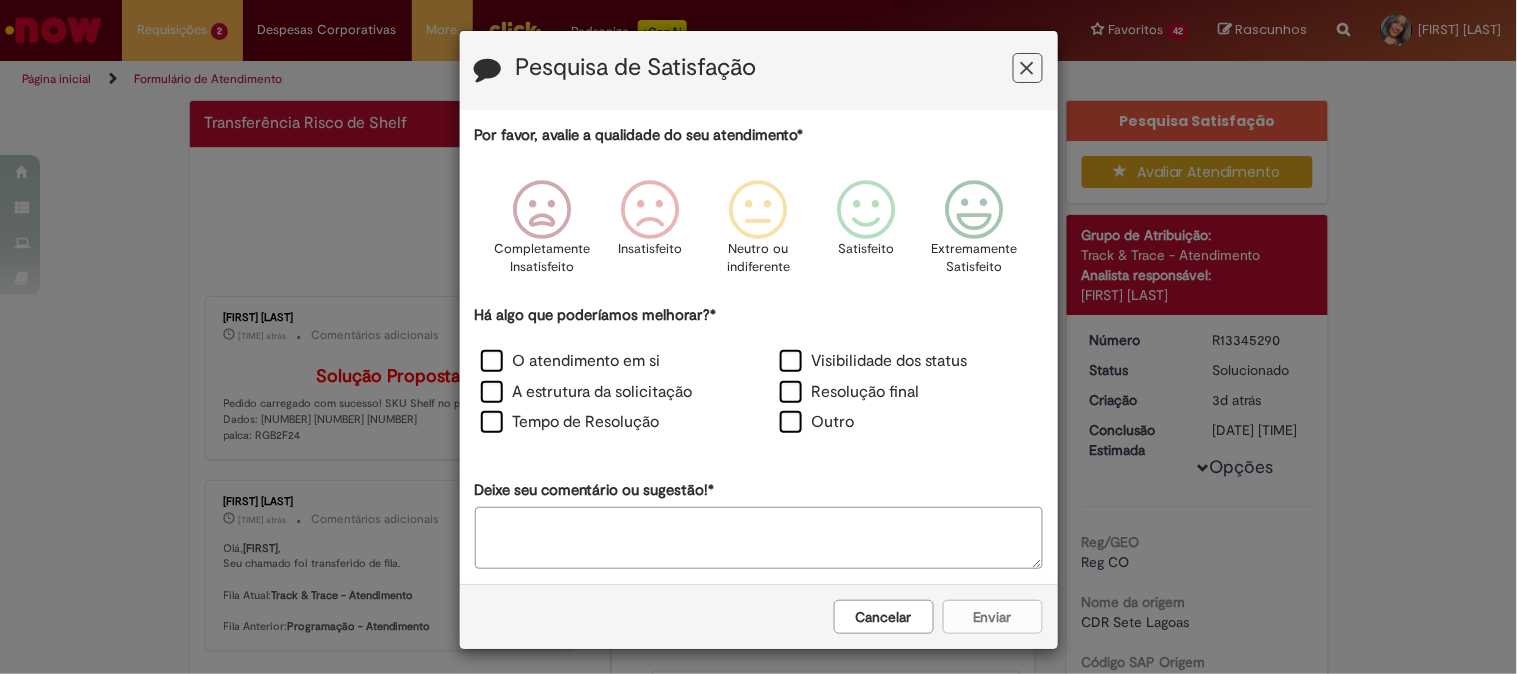 click at bounding box center (1028, 68) 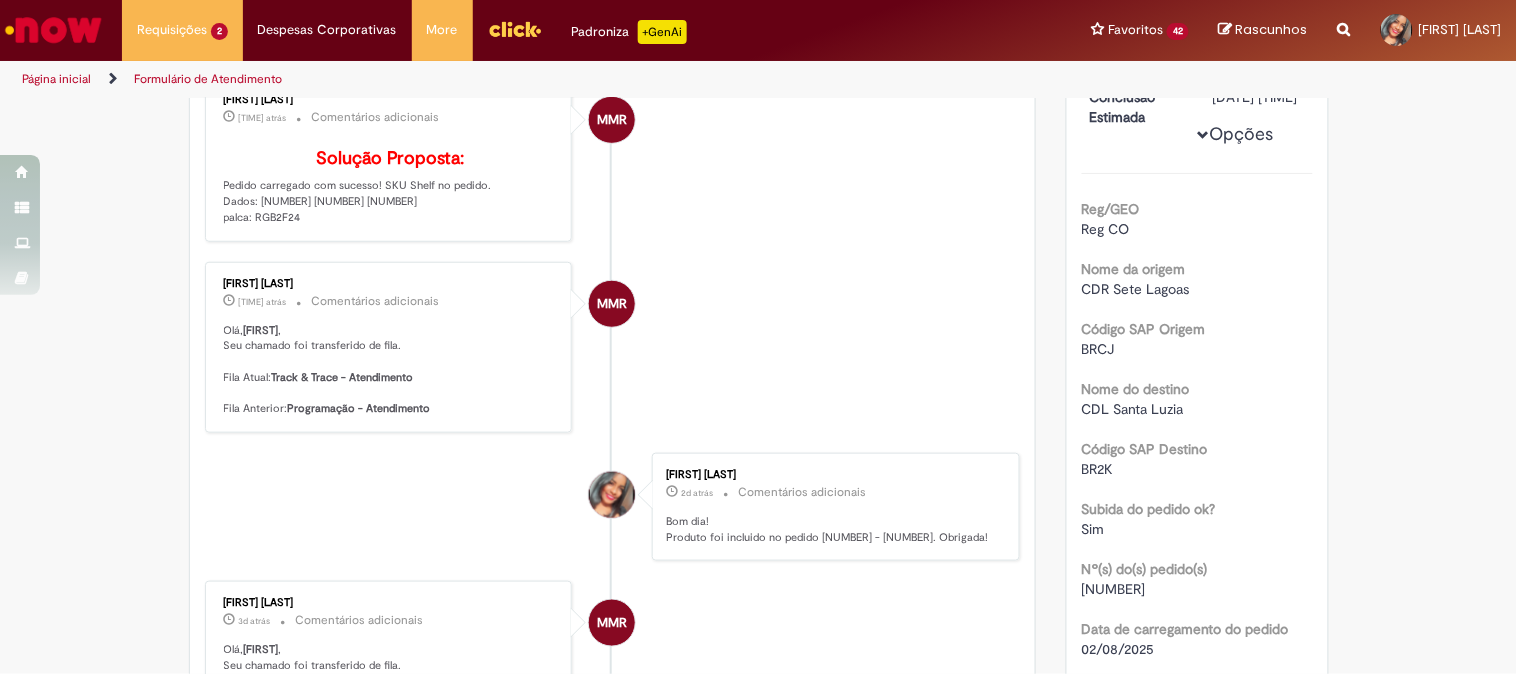 scroll, scrollTop: 888, scrollLeft: 0, axis: vertical 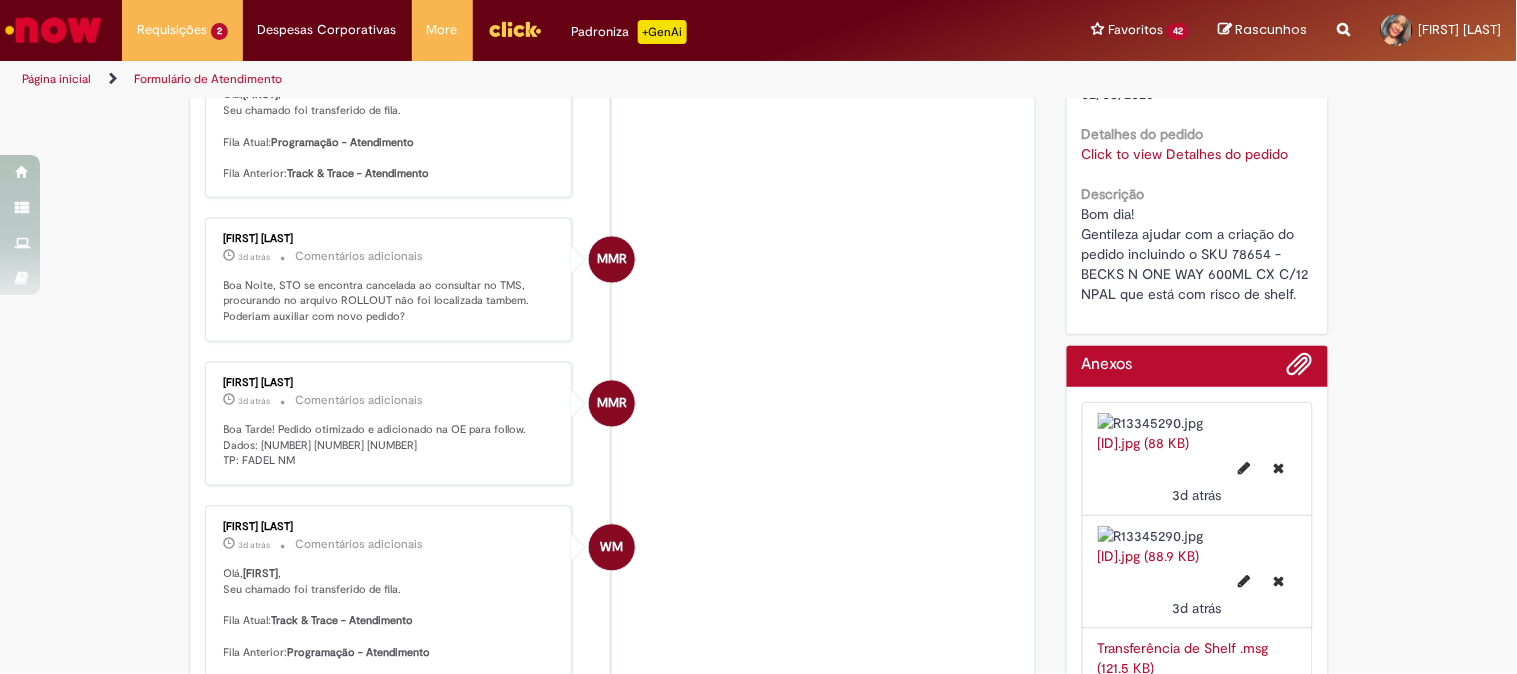 click on "Bom dia!
Gentileza ajudar com a criação do pedido incluindo o SKU 78654 -BECKS N ONE WAY 600ML CX C/12 NPAL que está com risco de shelf." at bounding box center [1197, 254] 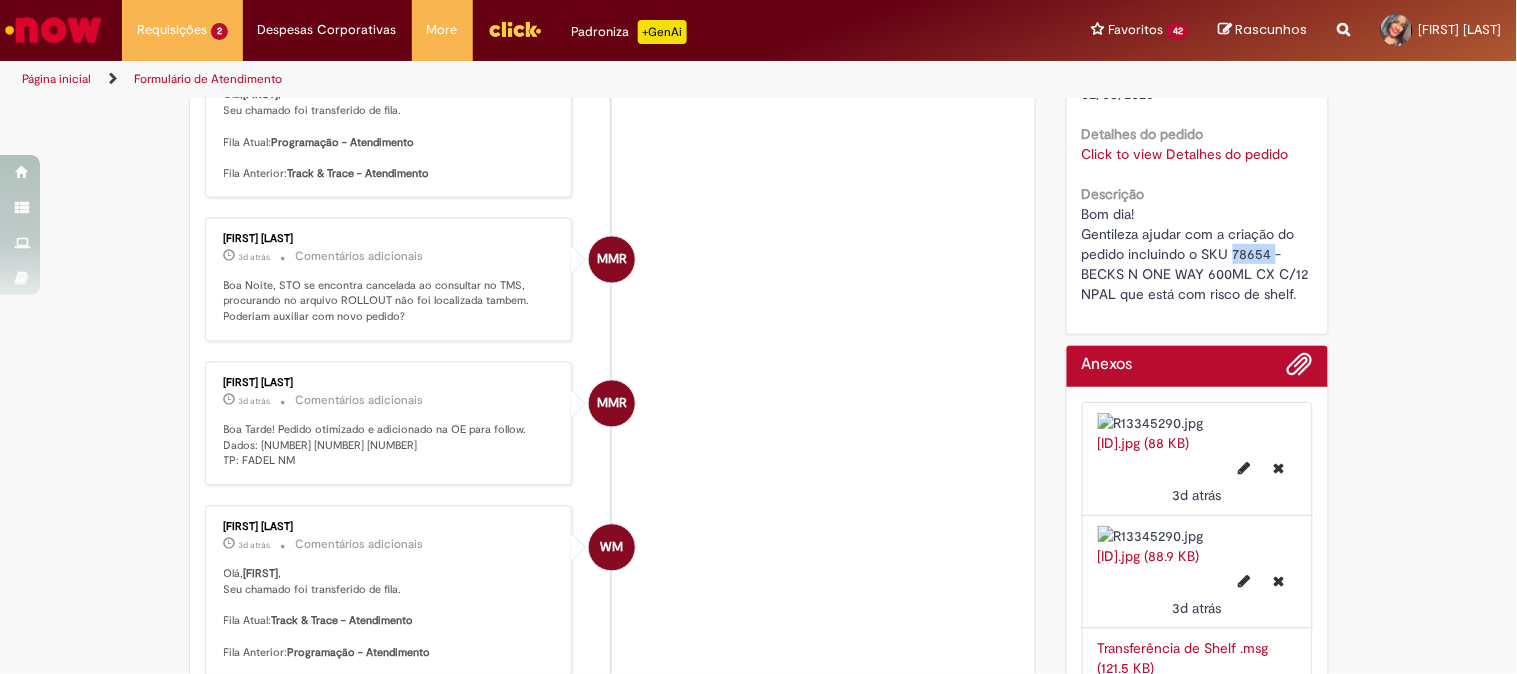 click on "Bom dia!
Gentileza ajudar com a criação do pedido incluindo o SKU 78654 -BECKS N ONE WAY 600ML CX C/12 NPAL que está com risco de shelf." at bounding box center [1197, 254] 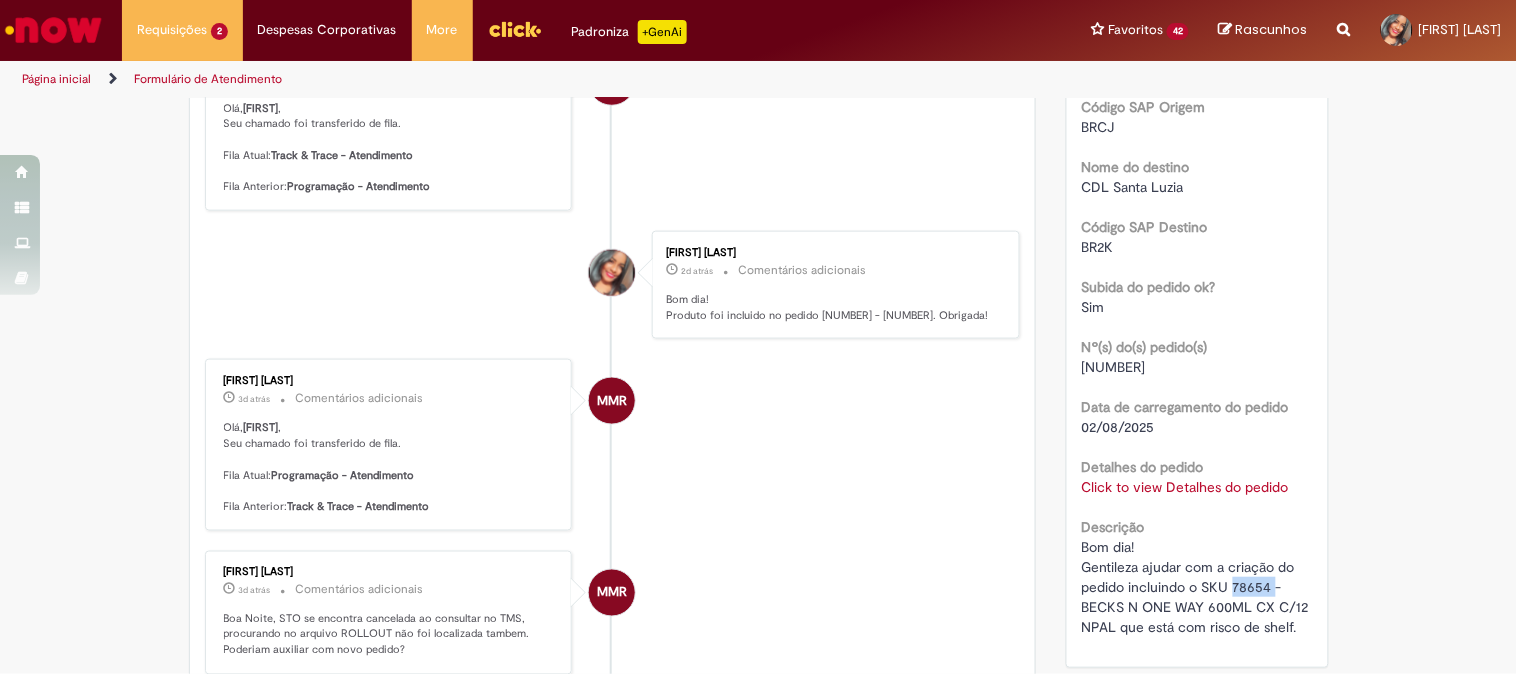 scroll, scrollTop: 666, scrollLeft: 0, axis: vertical 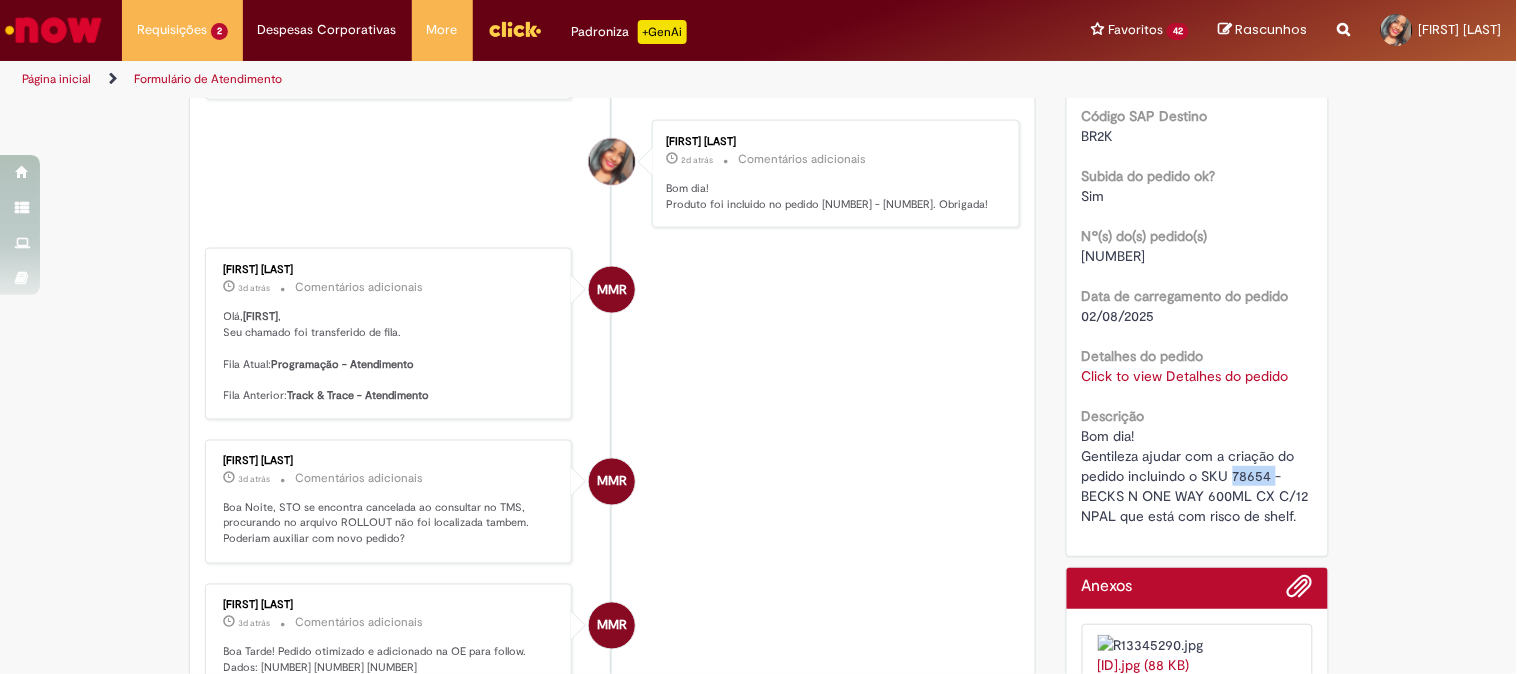 click on "Click to view Detalhes do pedido" at bounding box center (1185, 376) 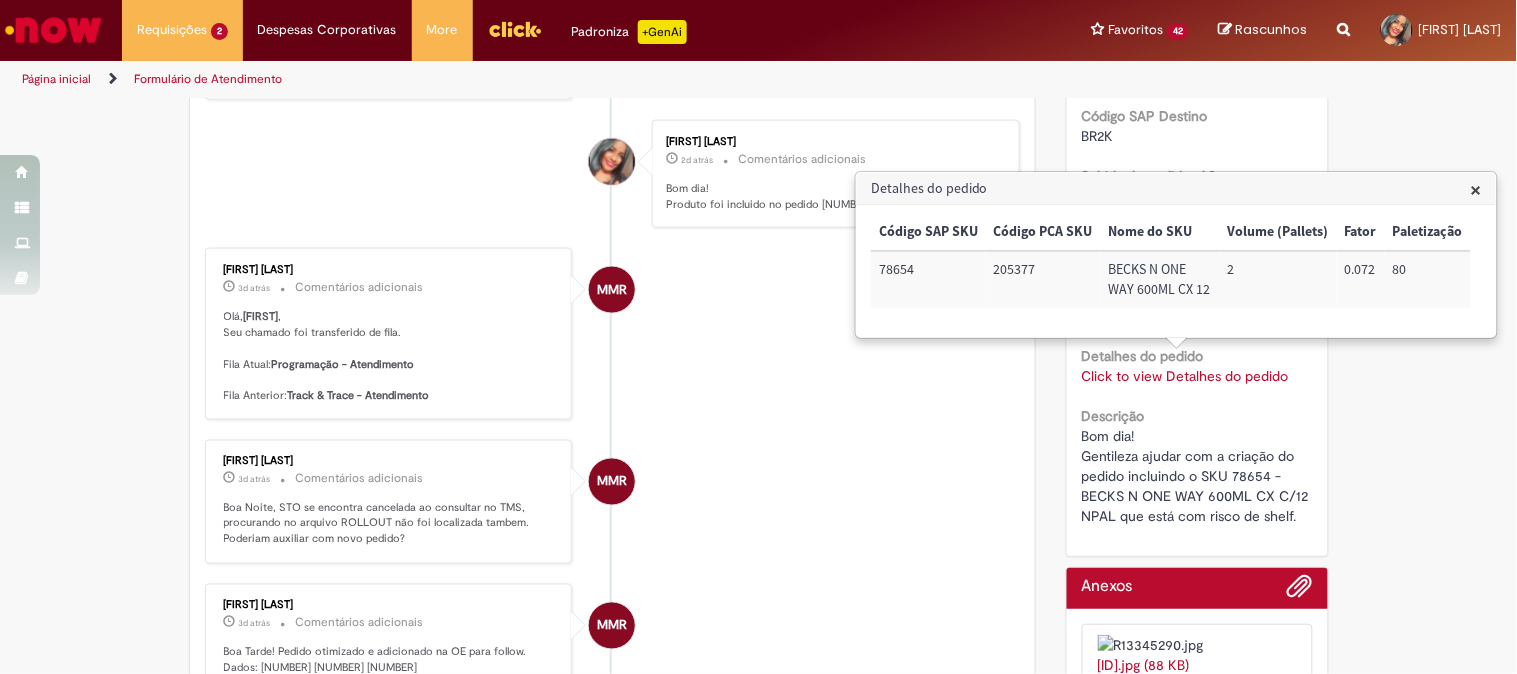 click on "MMR
[FIRST] [LAST]
3d atrás 3 dias atrás     Comentários adicionais
Olá,  [FIRST] ,  Seu chamado foi transferido de fila. Fila Atual:  Programação - Atendimento Fila Anterior:  Track & Trace - Atendimento" at bounding box center (613, 333) 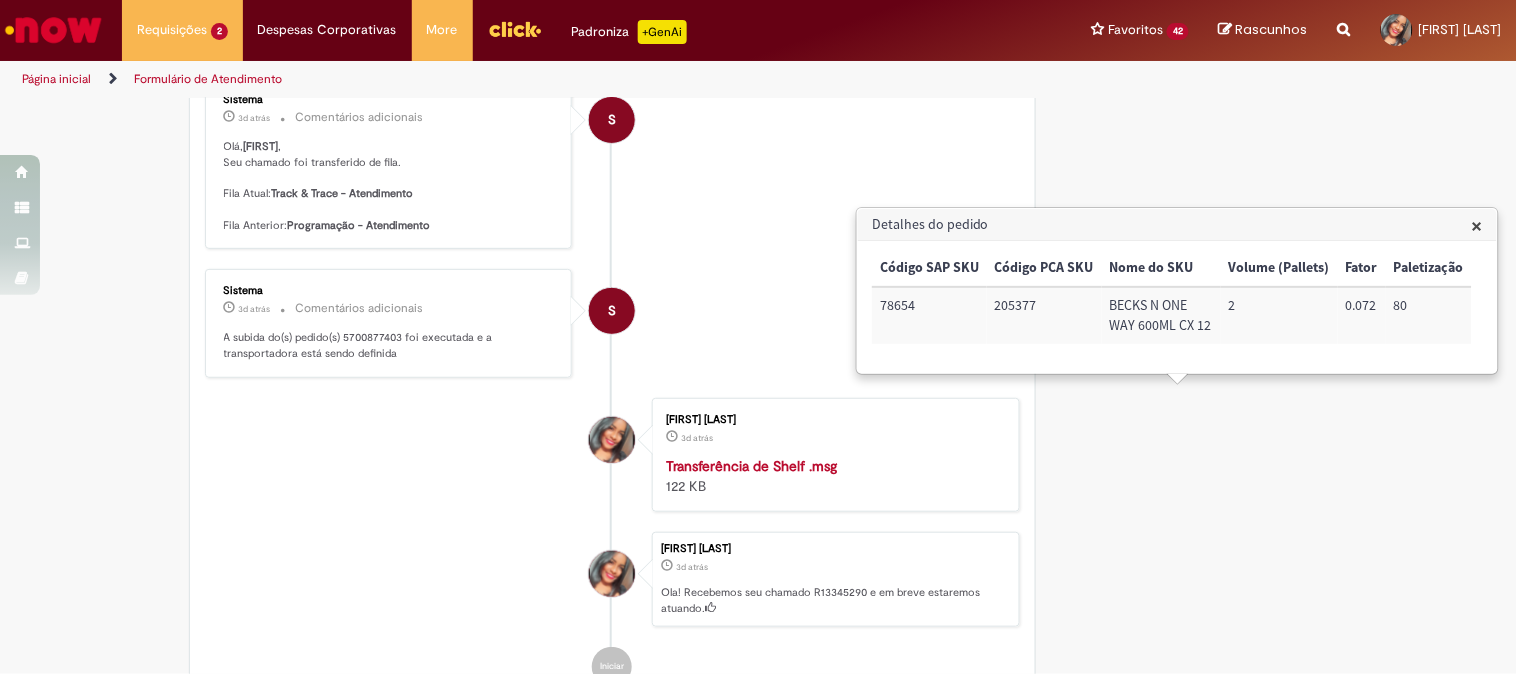 scroll, scrollTop: 2222, scrollLeft: 0, axis: vertical 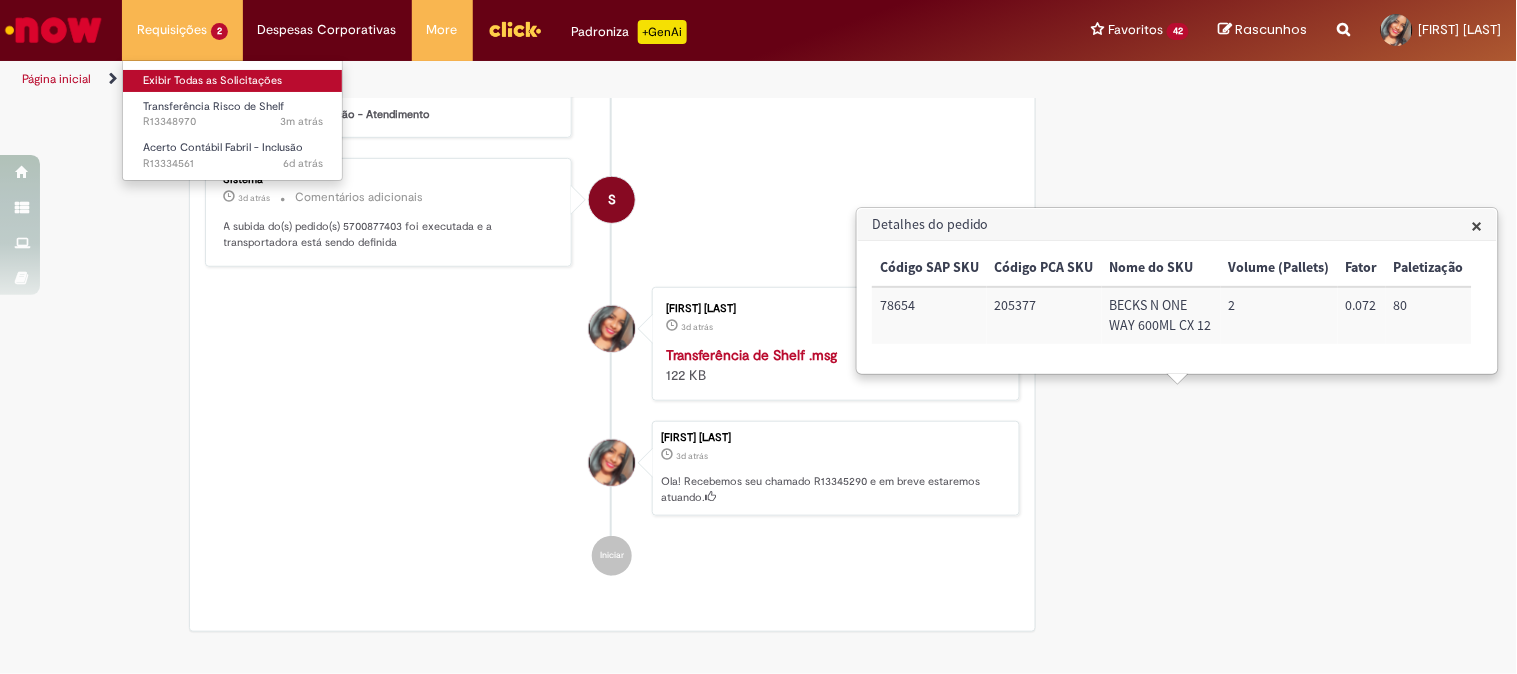 click on "Exibir Todas as Solicitações" at bounding box center [233, 81] 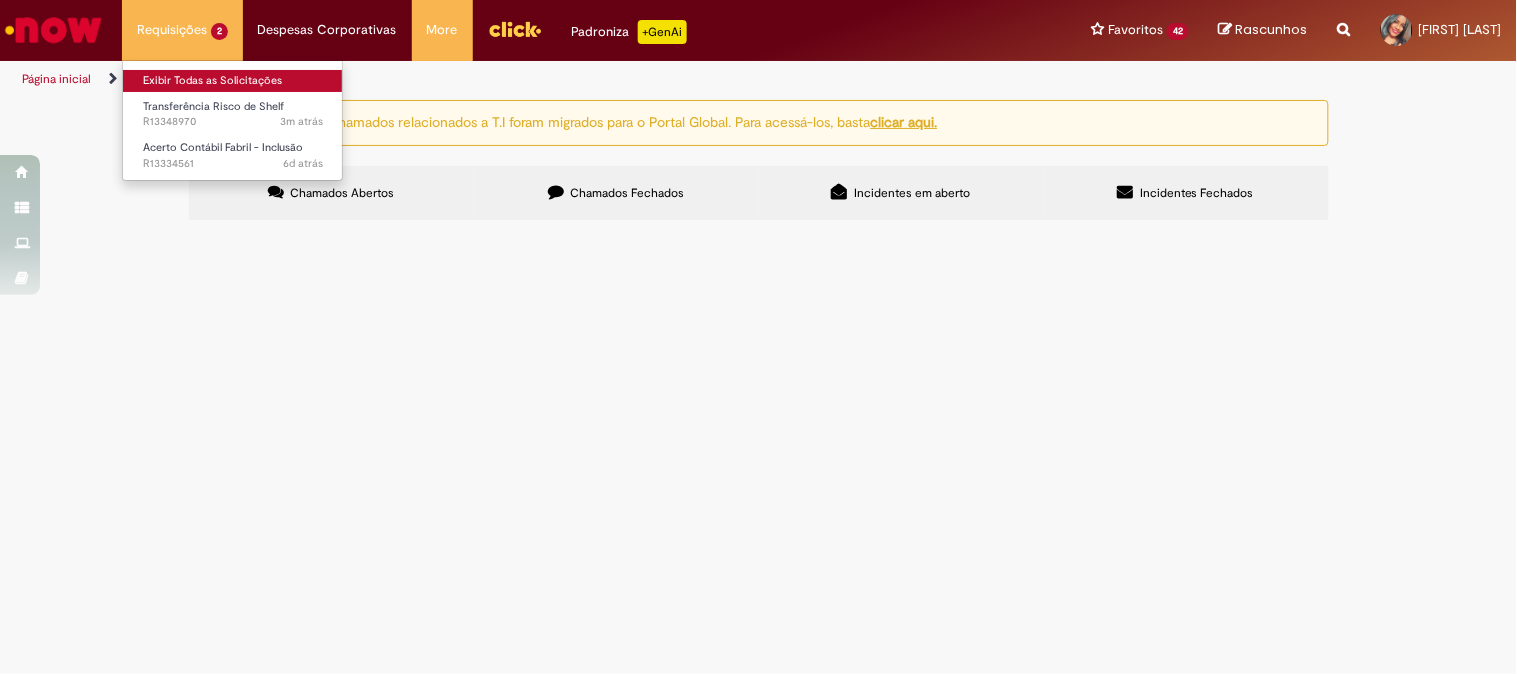 scroll, scrollTop: 0, scrollLeft: 0, axis: both 